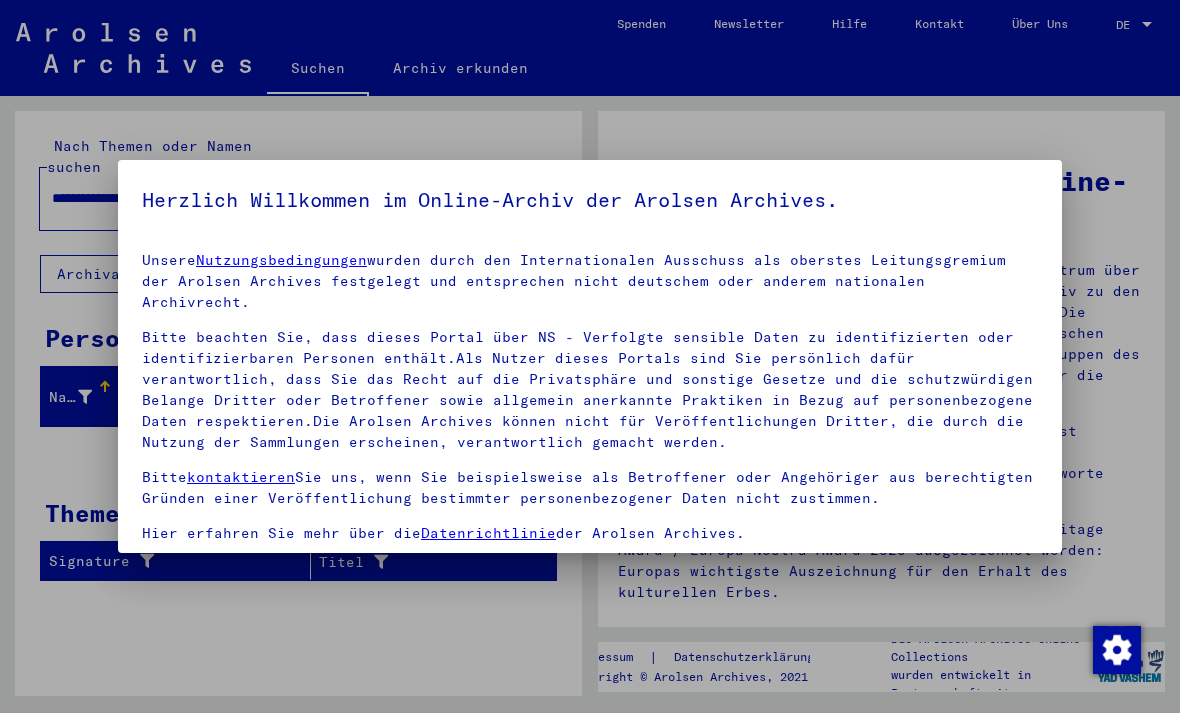 scroll, scrollTop: 0, scrollLeft: 0, axis: both 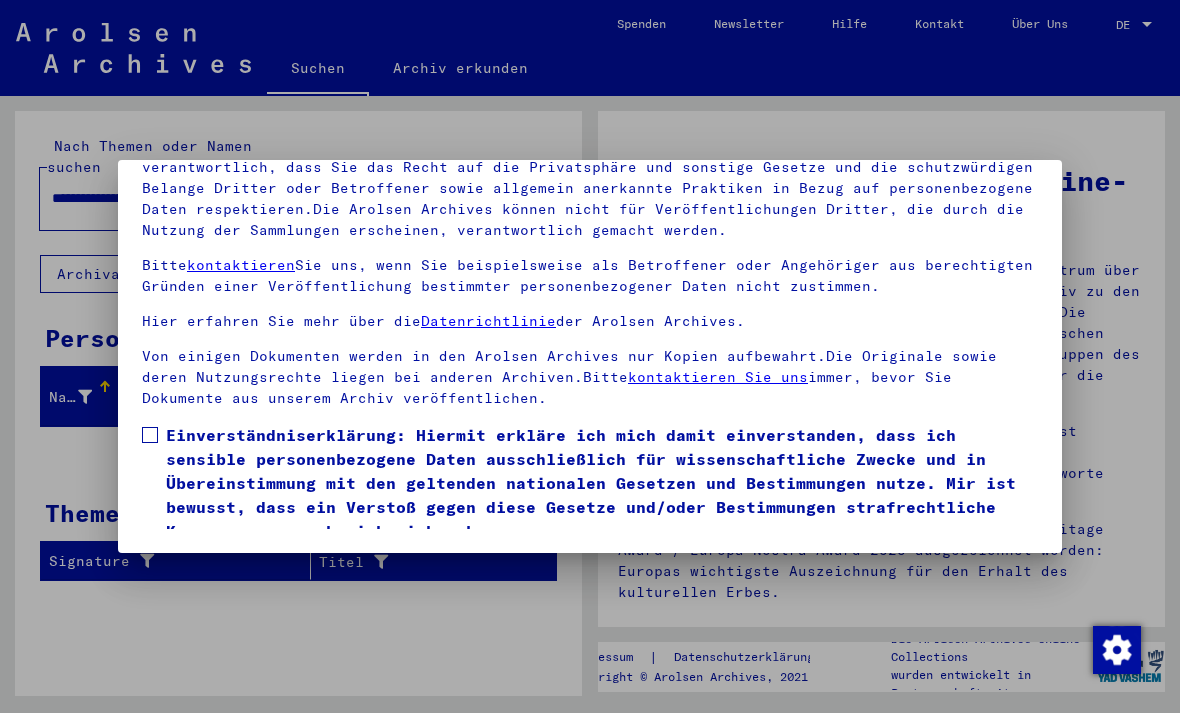 click on "Ich stimme zu" at bounding box center [217, 572] 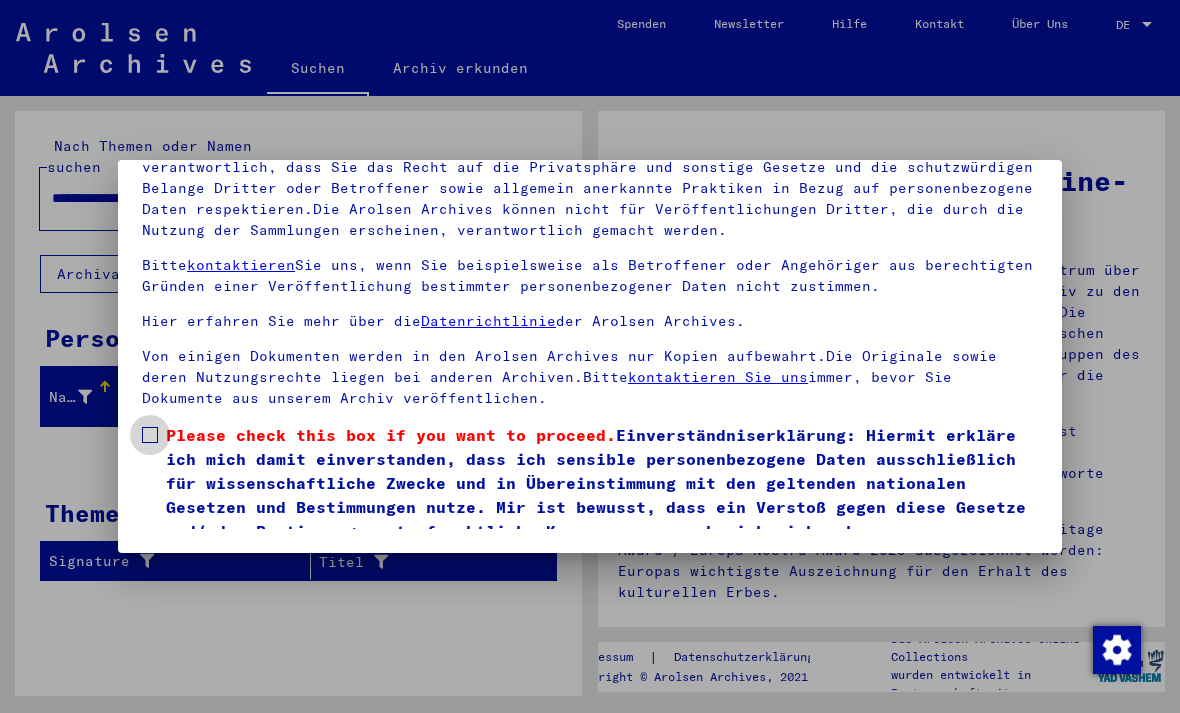 click at bounding box center [150, 435] 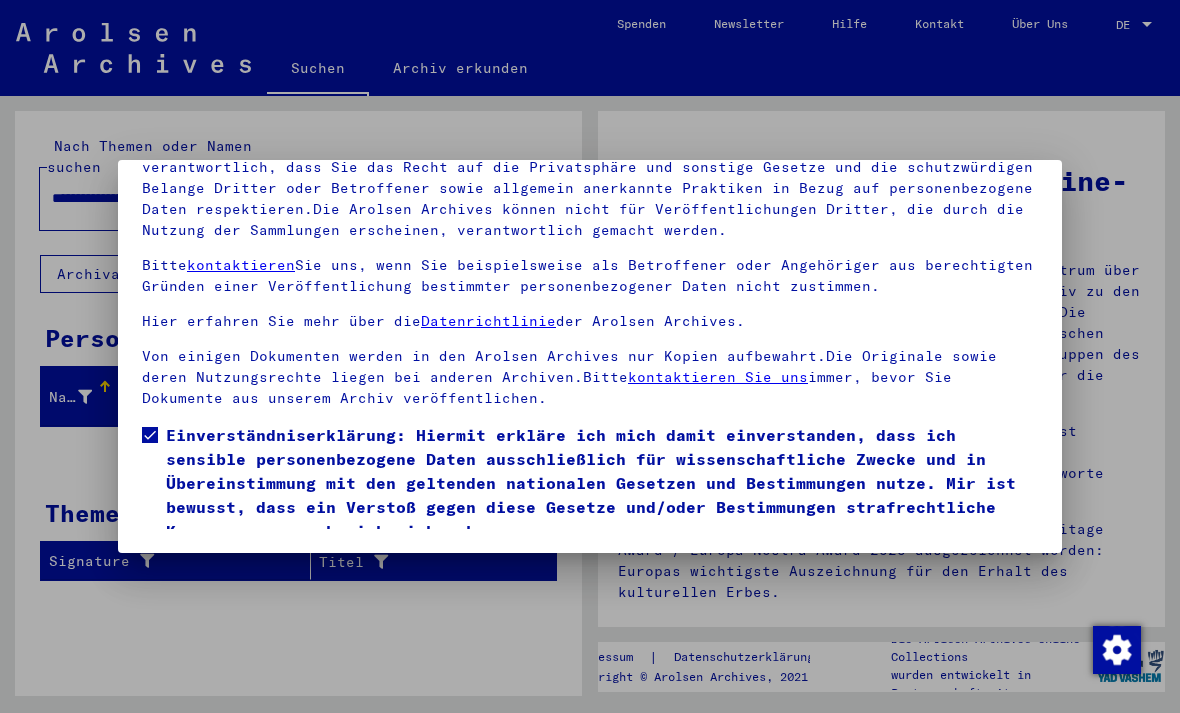 click on "Ich stimme zu" at bounding box center [217, 572] 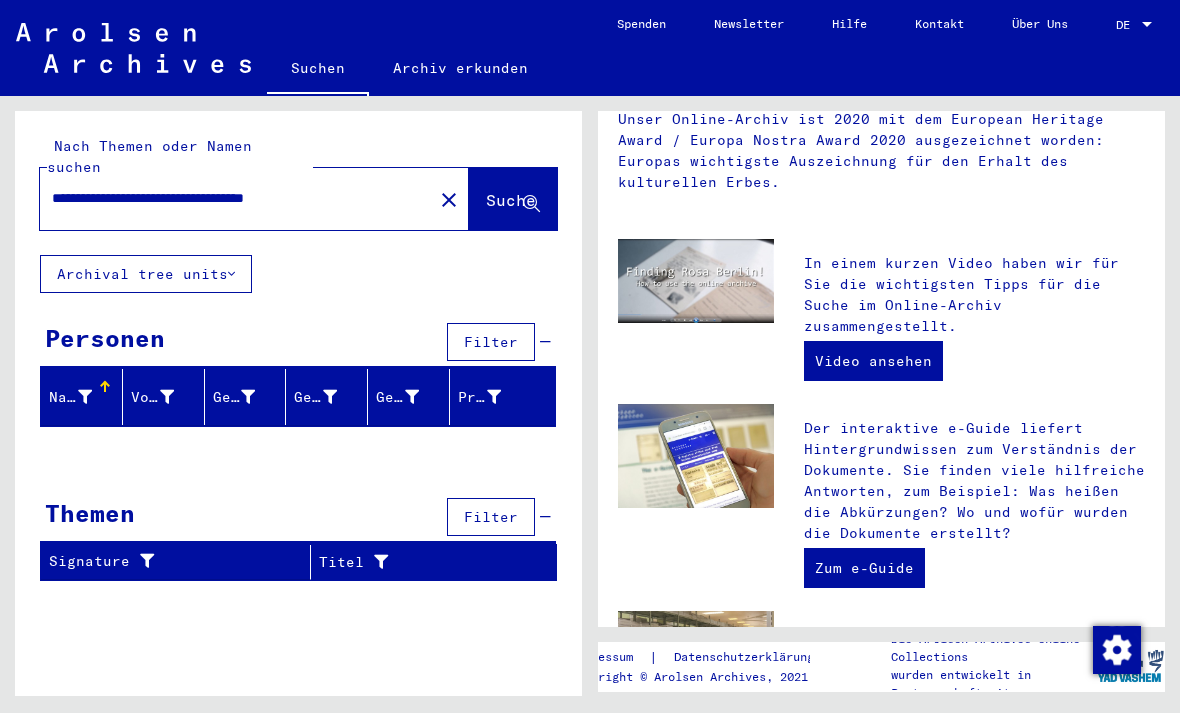 scroll, scrollTop: 384, scrollLeft: 0, axis: vertical 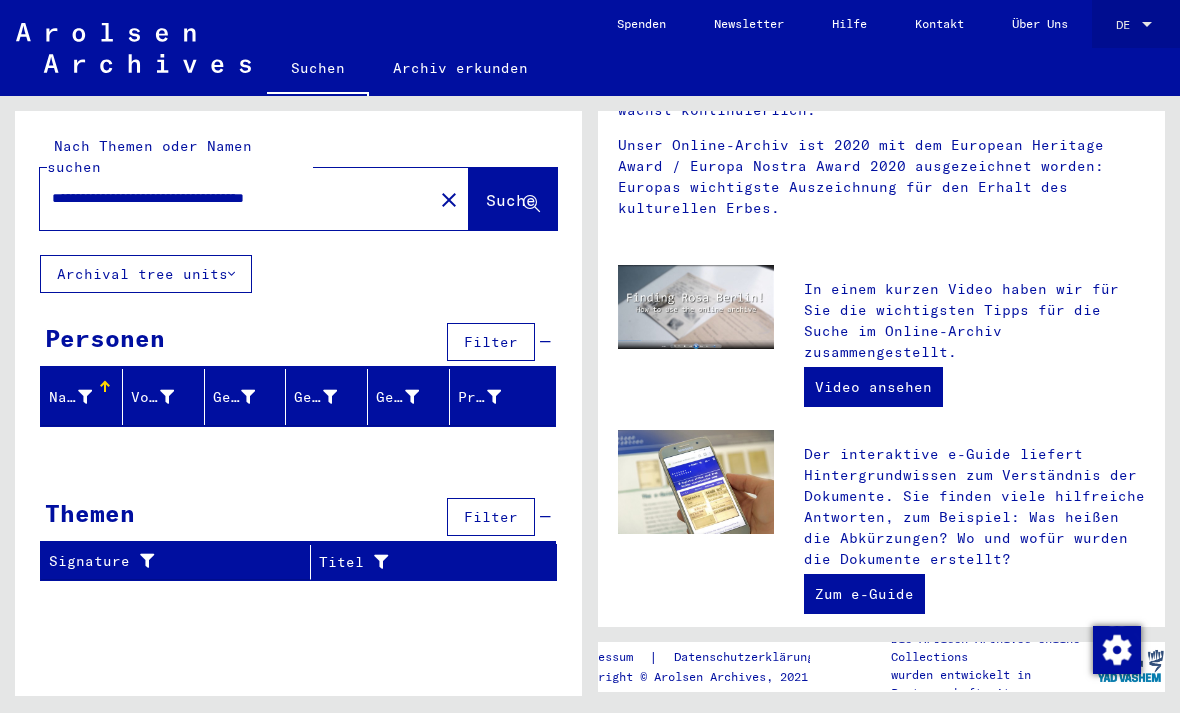 click at bounding box center [1147, 25] 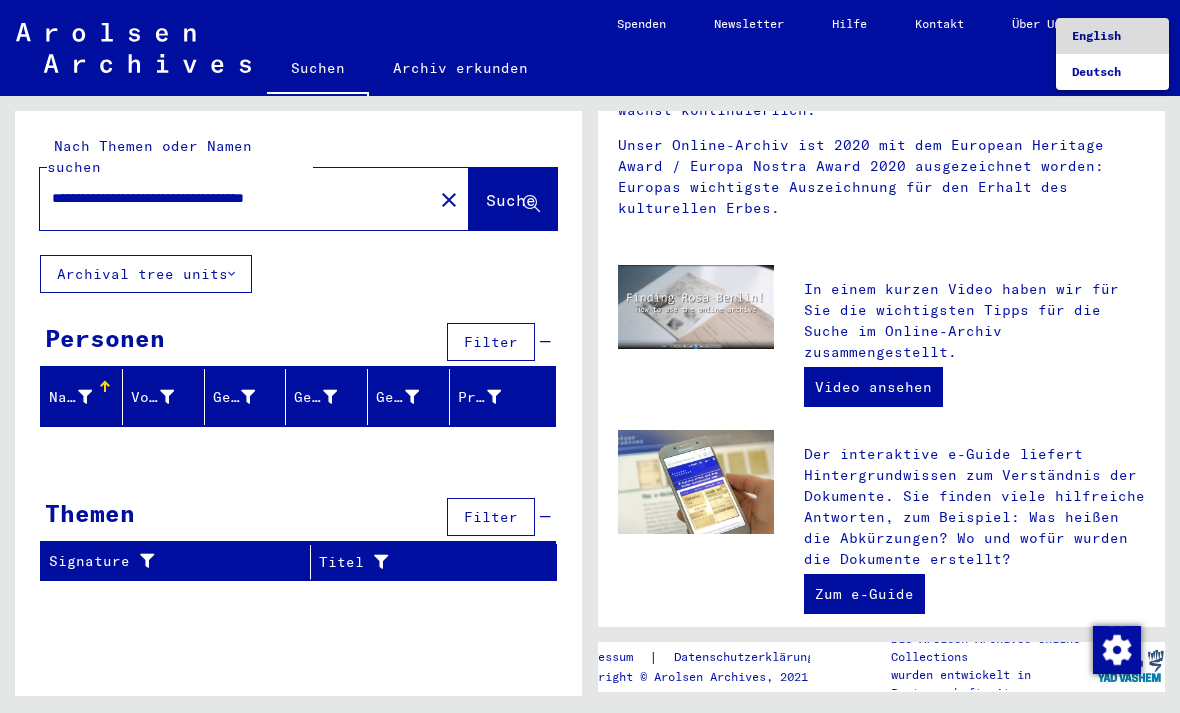 click on "English" at bounding box center (1096, 35) 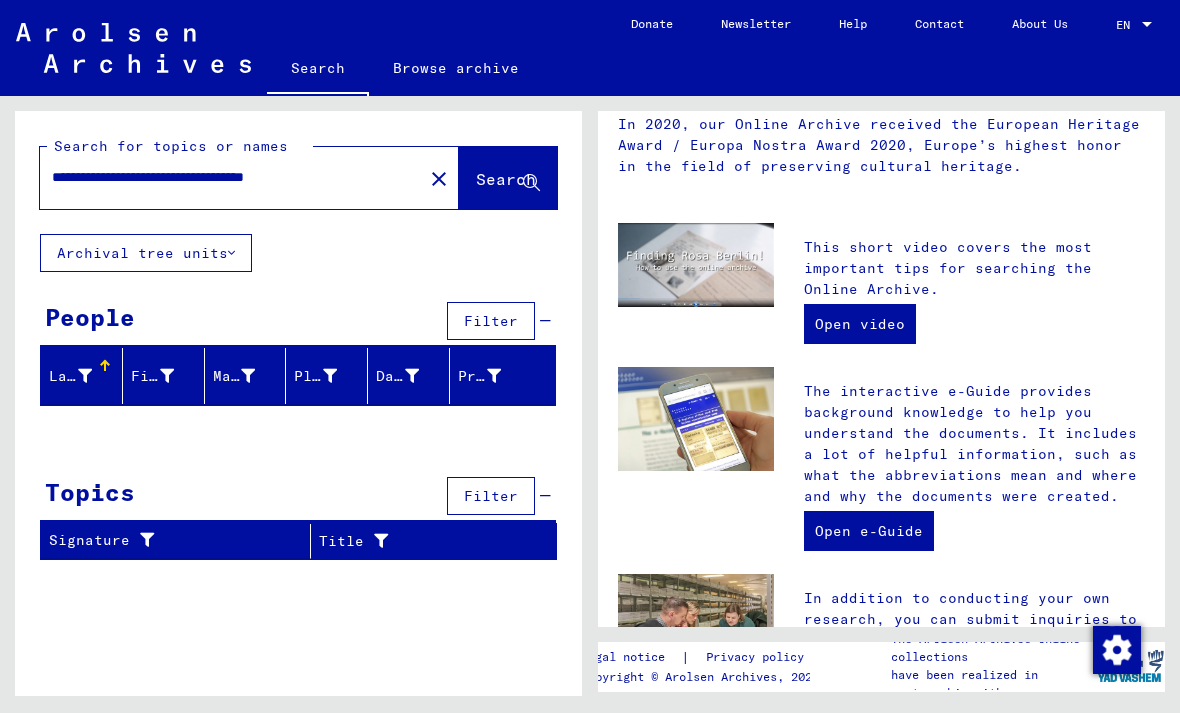 click on "Archival tree units" 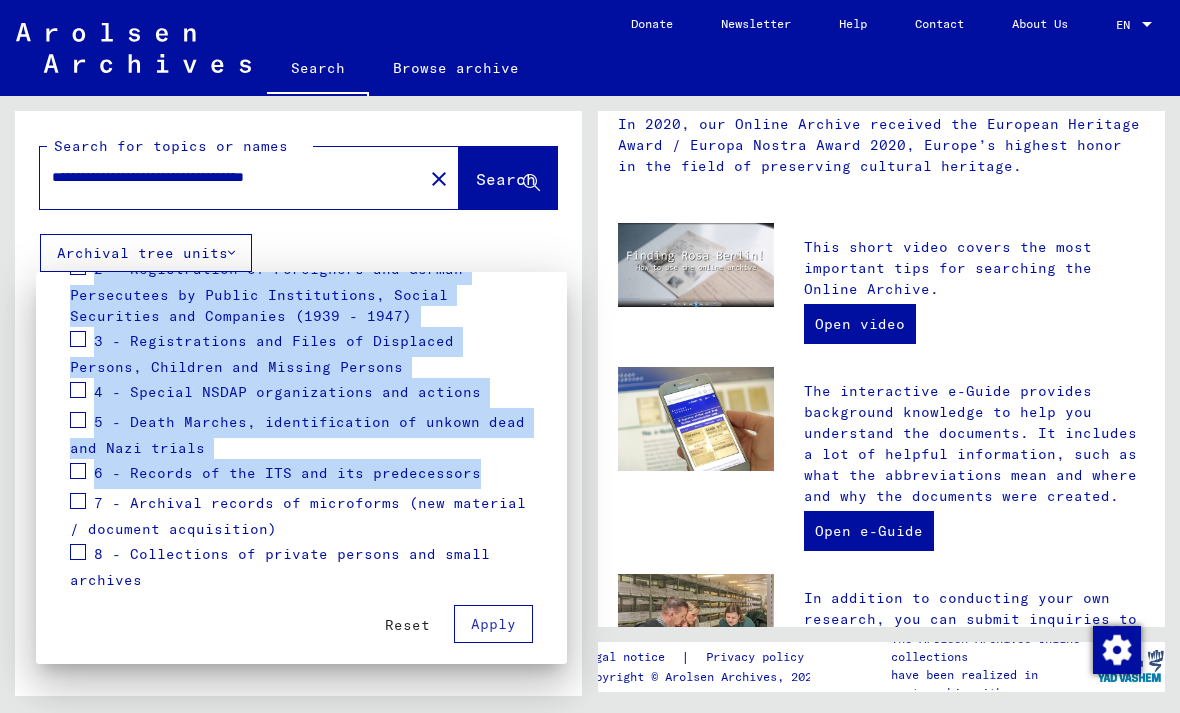 scroll, scrollTop: 354, scrollLeft: 0, axis: vertical 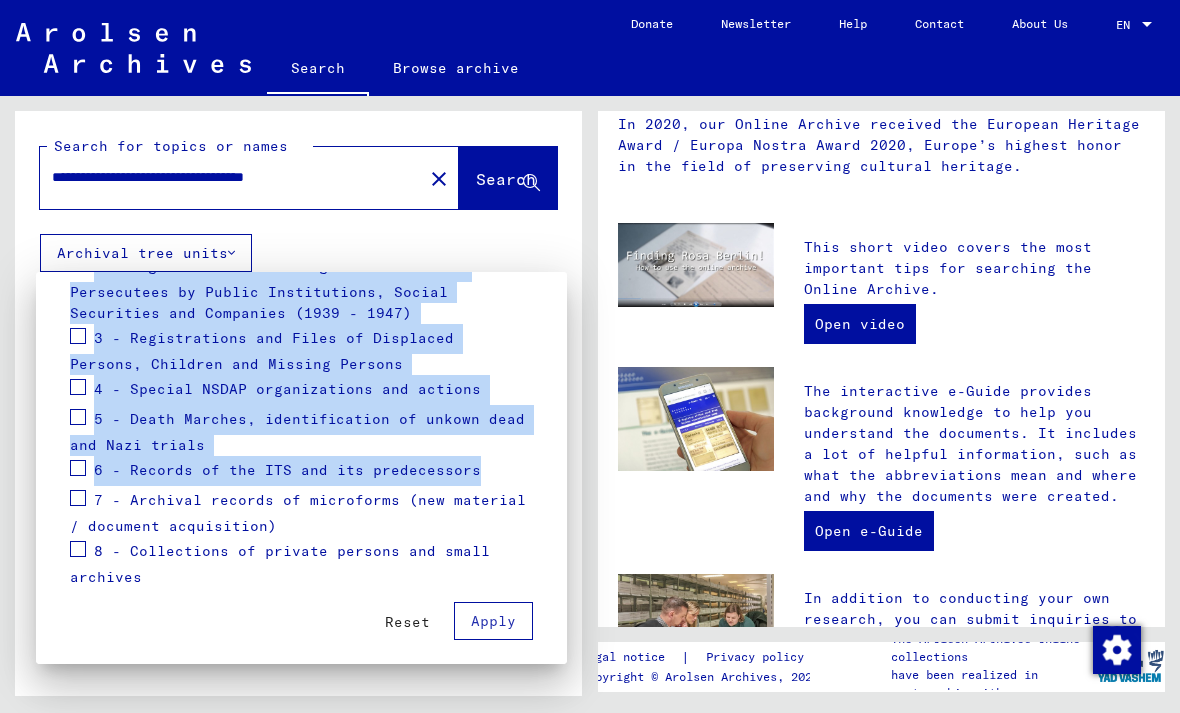click on "Reset Apply" at bounding box center [301, 614] 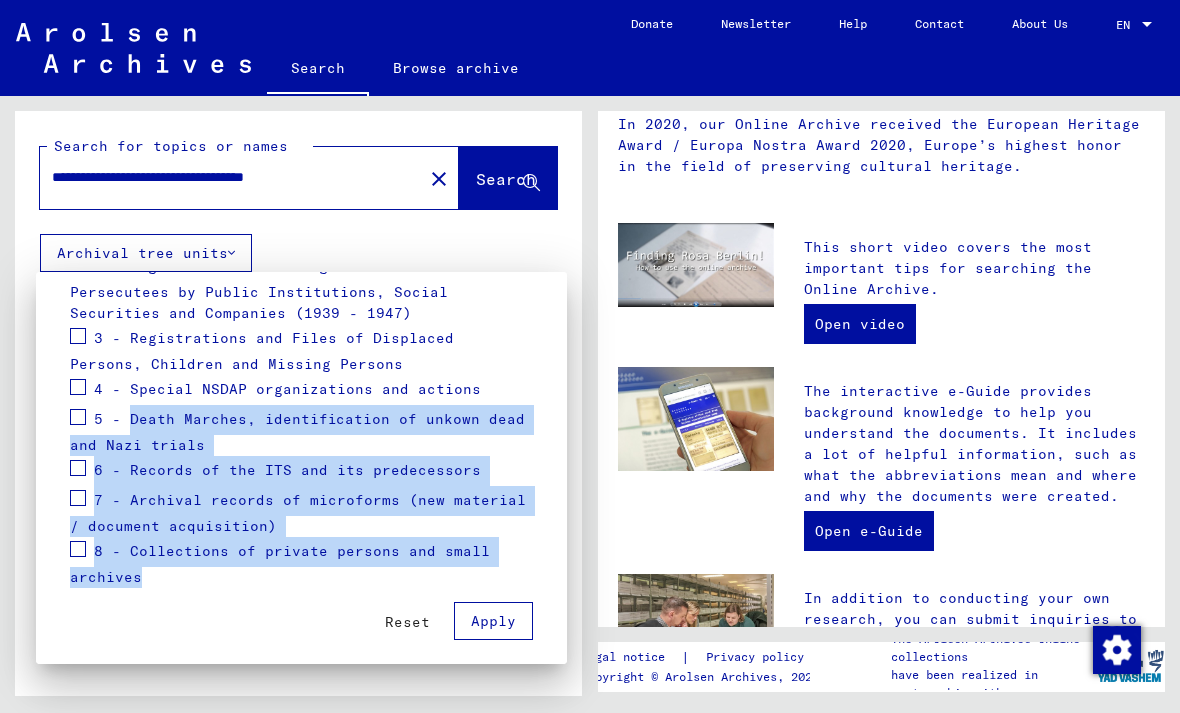click on "Reset Apply" at bounding box center (301, 614) 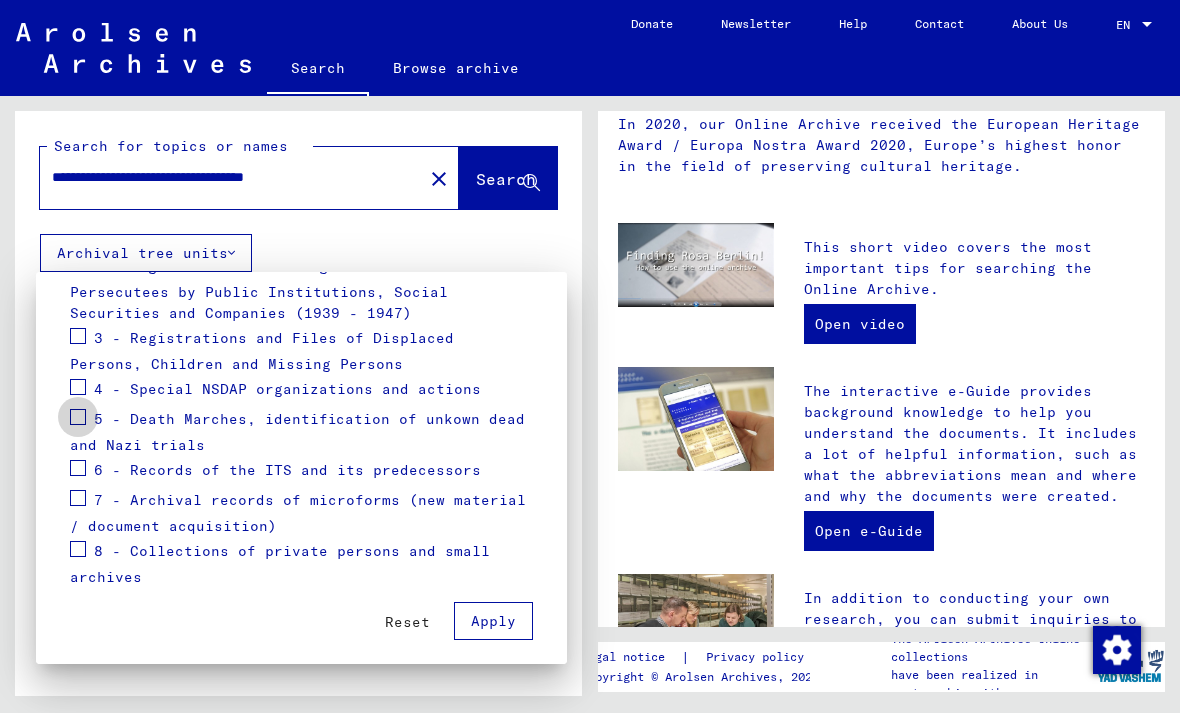 click at bounding box center [78, 417] 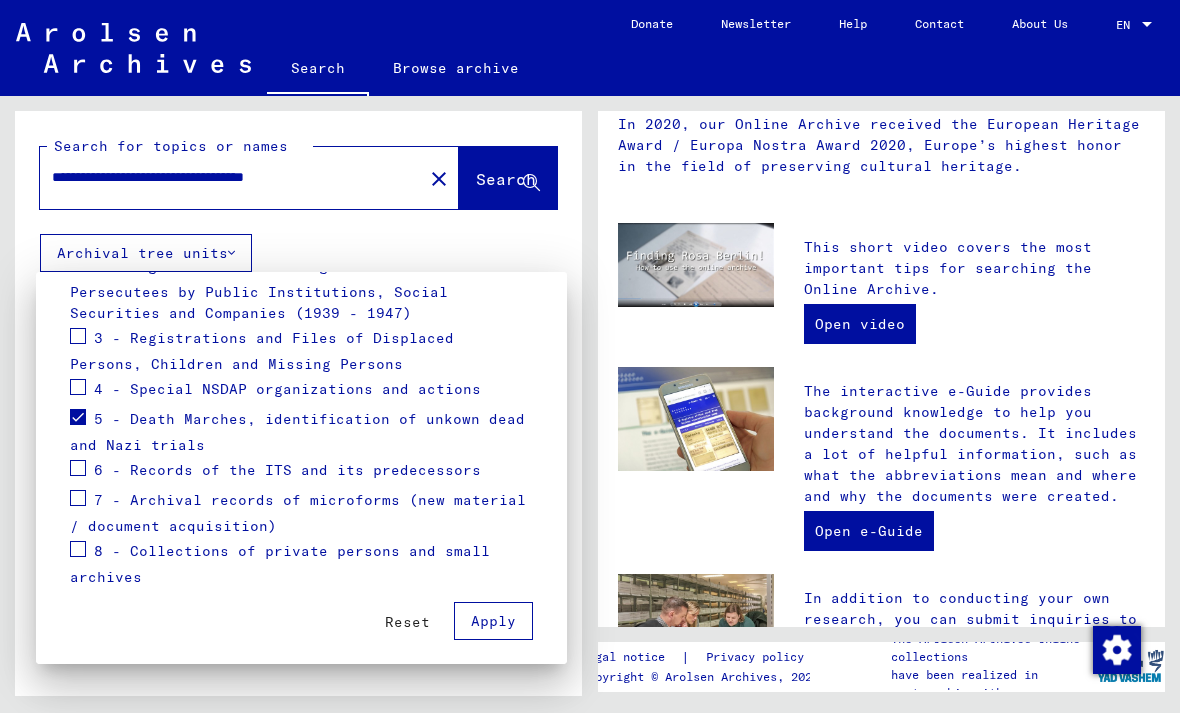 click on "Apply" at bounding box center (493, 621) 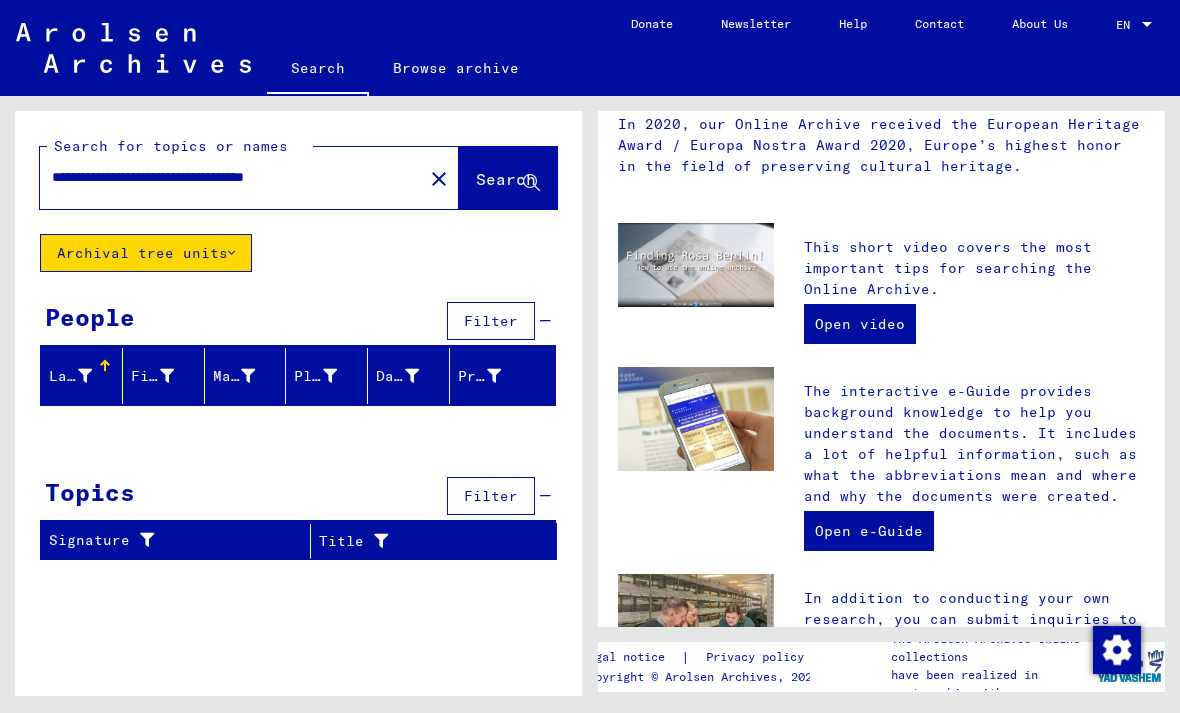 scroll, scrollTop: 0, scrollLeft: 0, axis: both 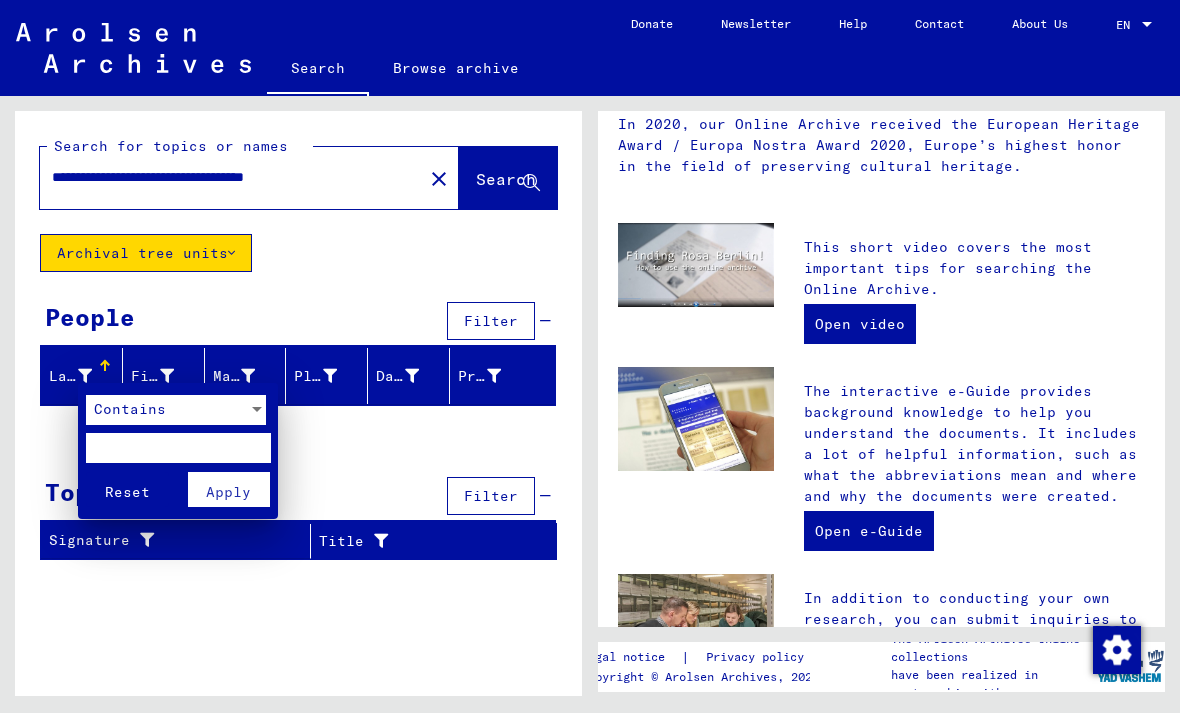 click at bounding box center [257, 410] 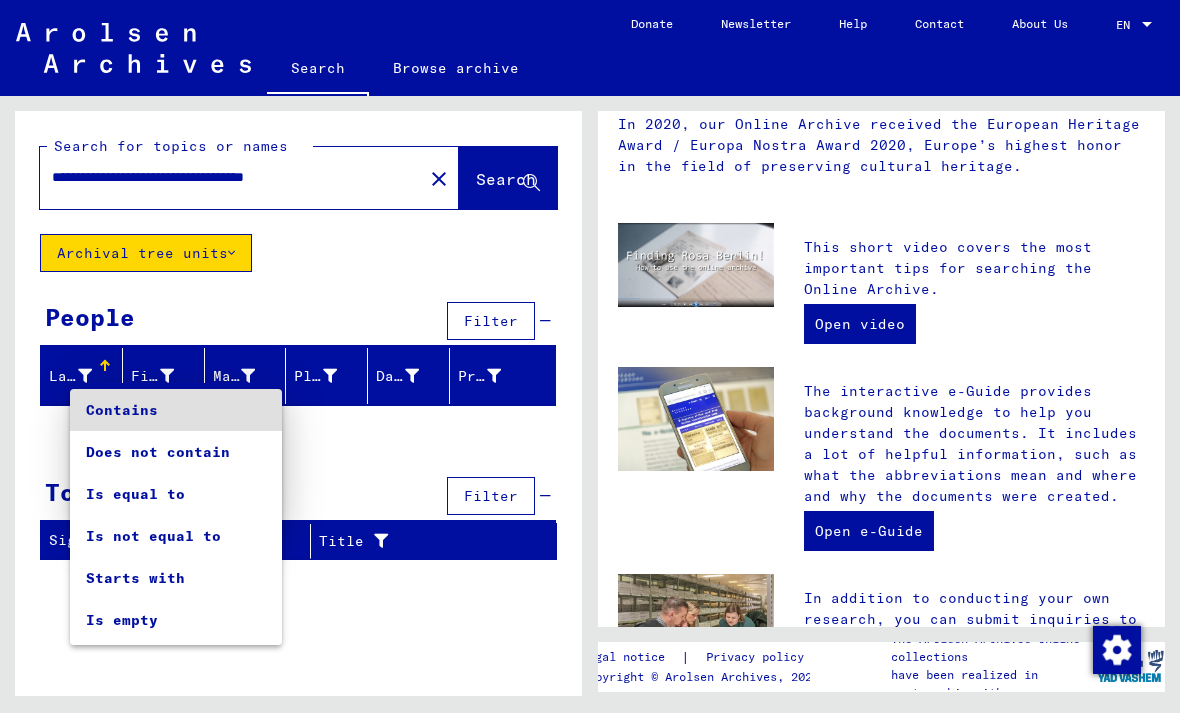 click at bounding box center [590, 356] 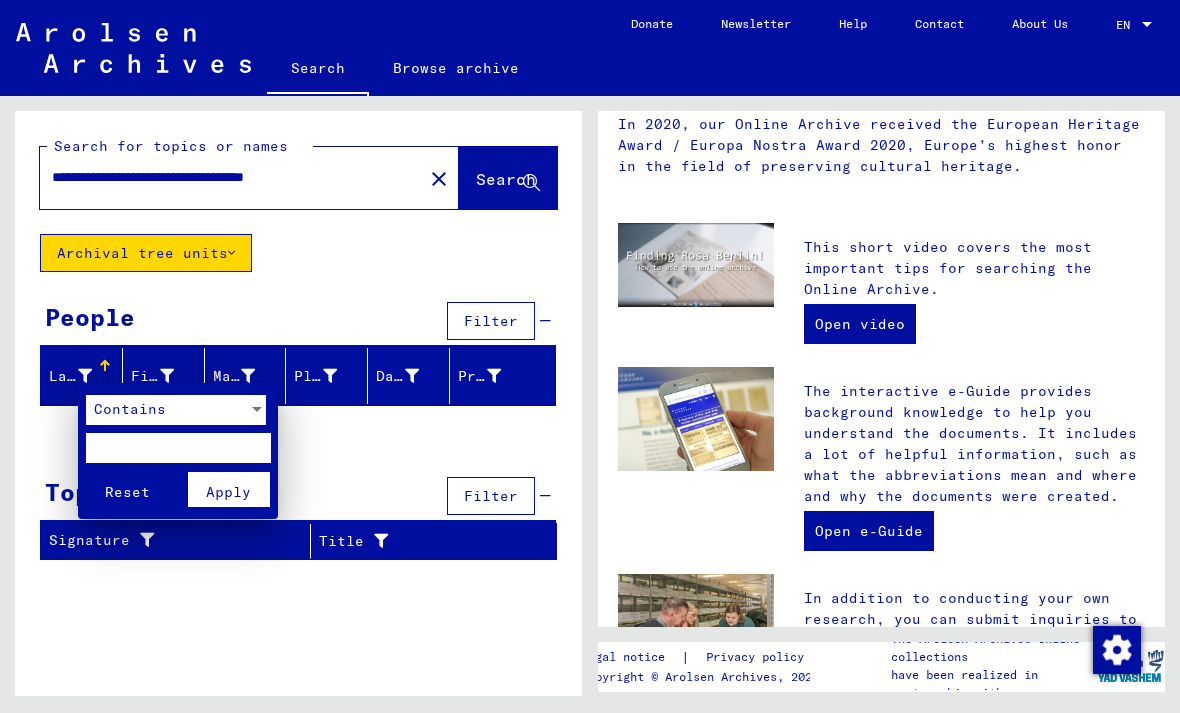 click at bounding box center [590, 356] 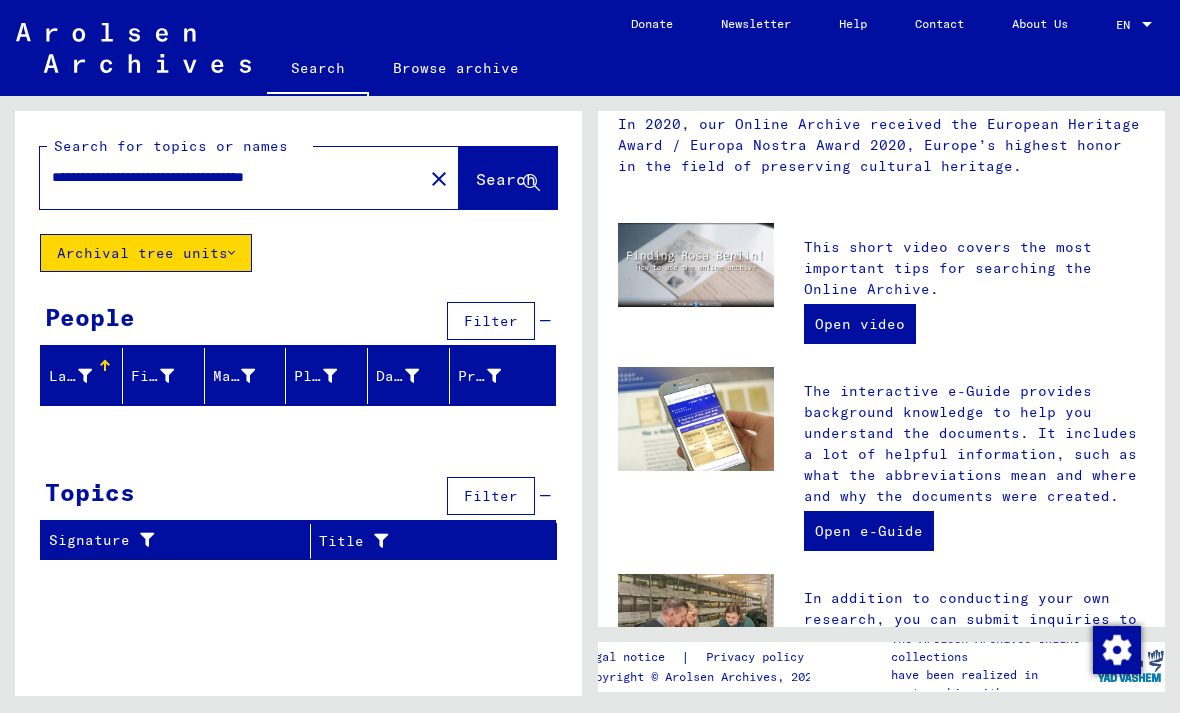 click on "Archival tree units" 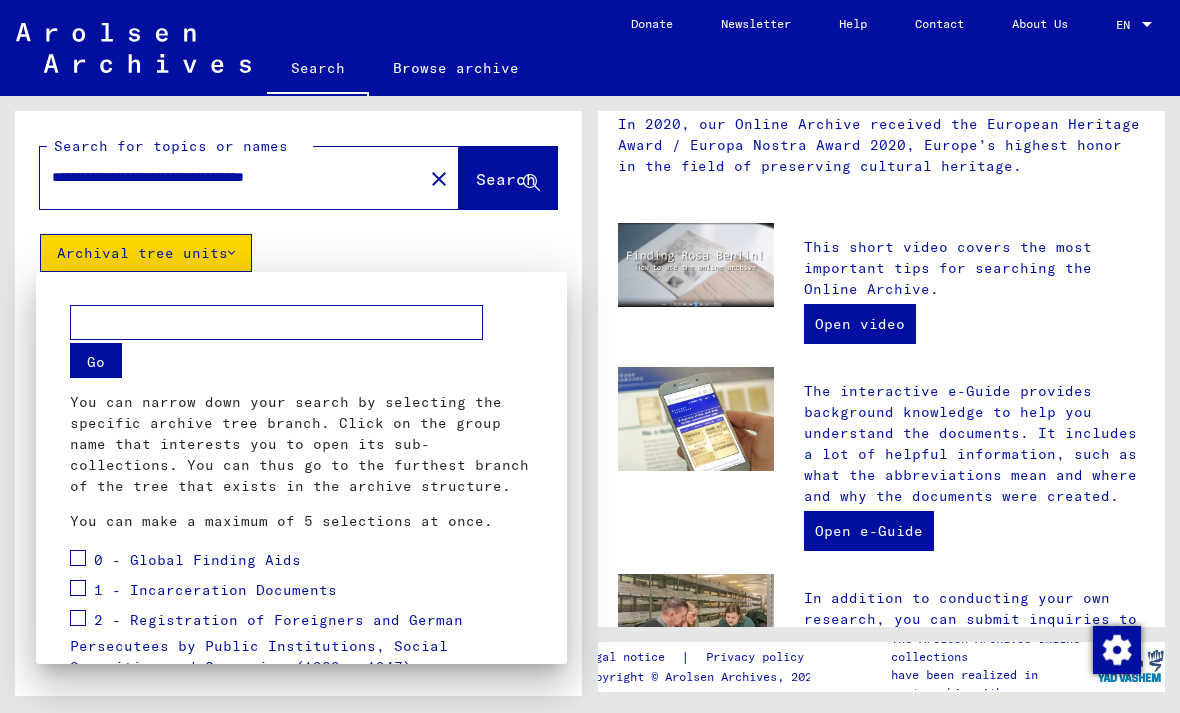click at bounding box center [590, 356] 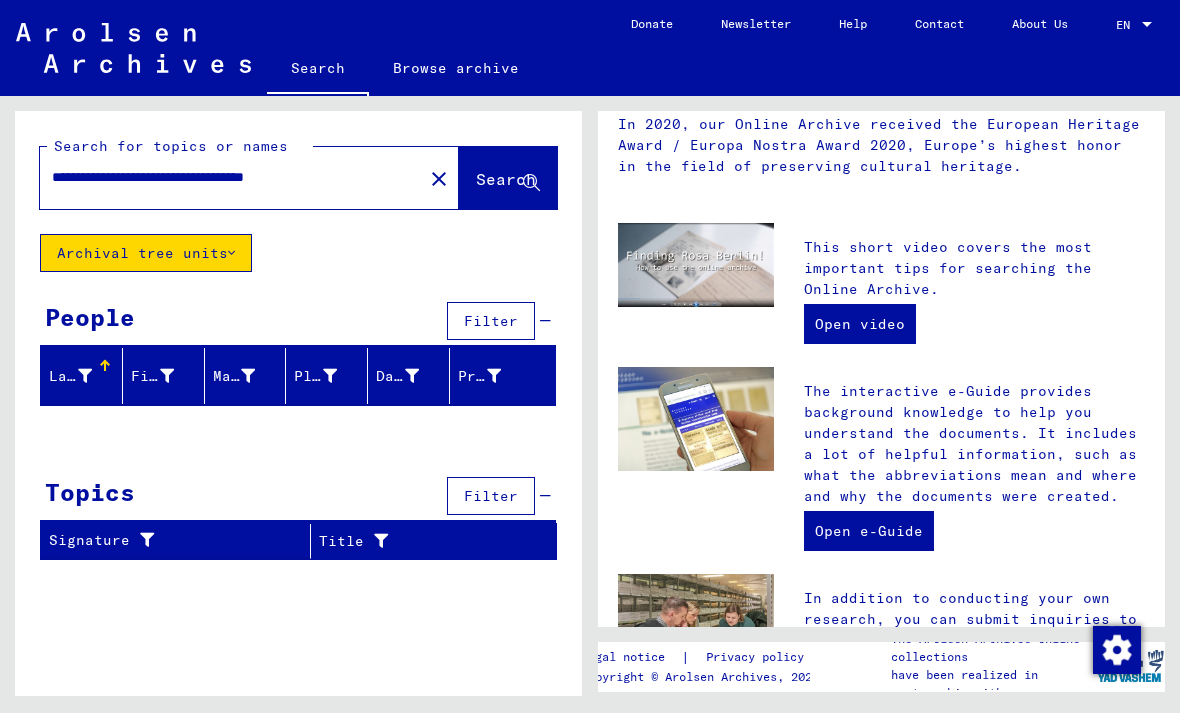 click on "**********" at bounding box center [225, 177] 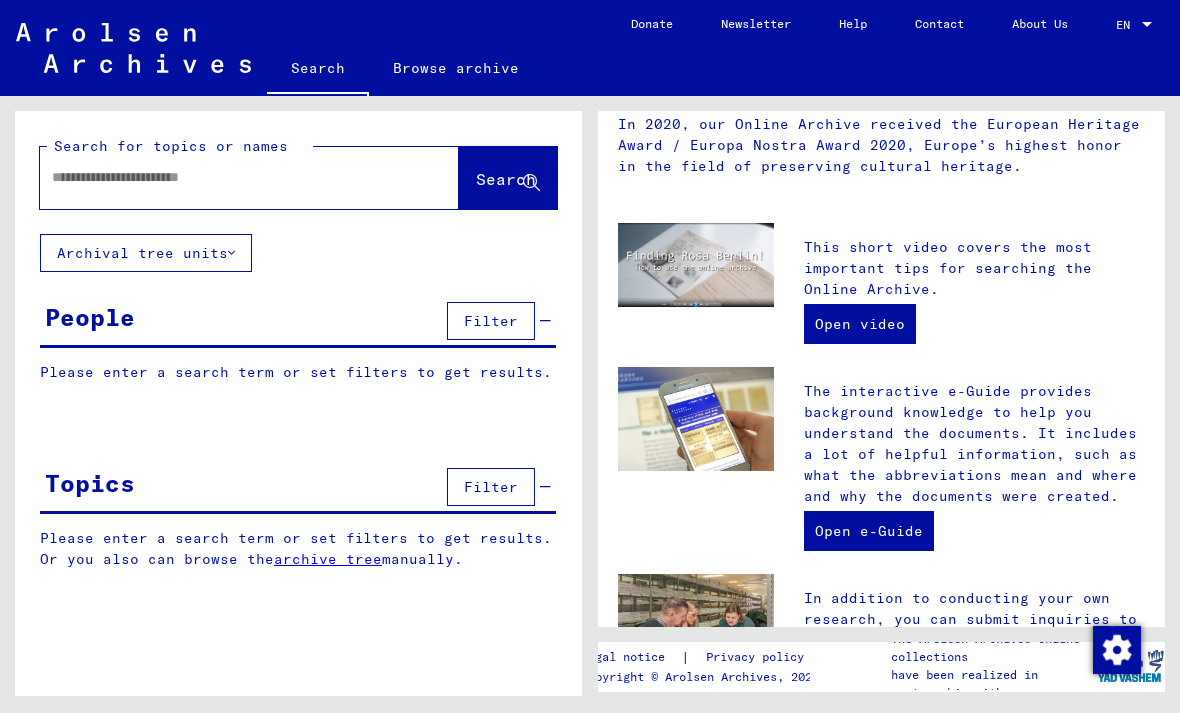 click on "Archival tree units" 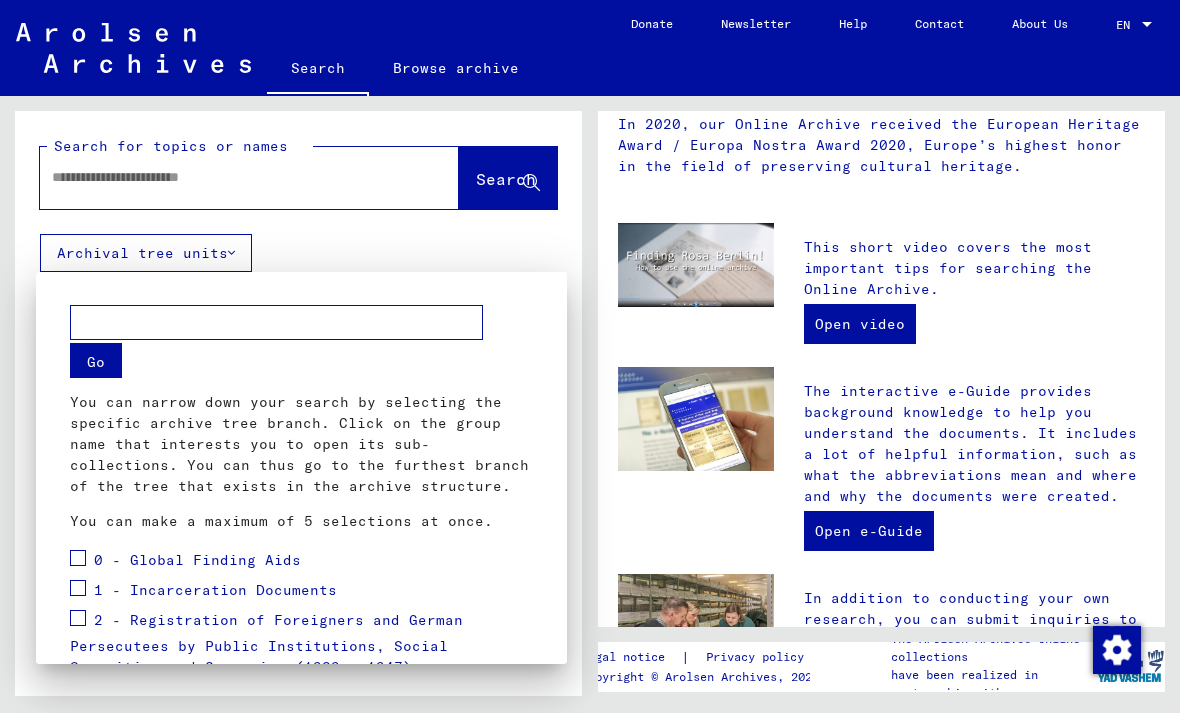 click at bounding box center [276, 322] 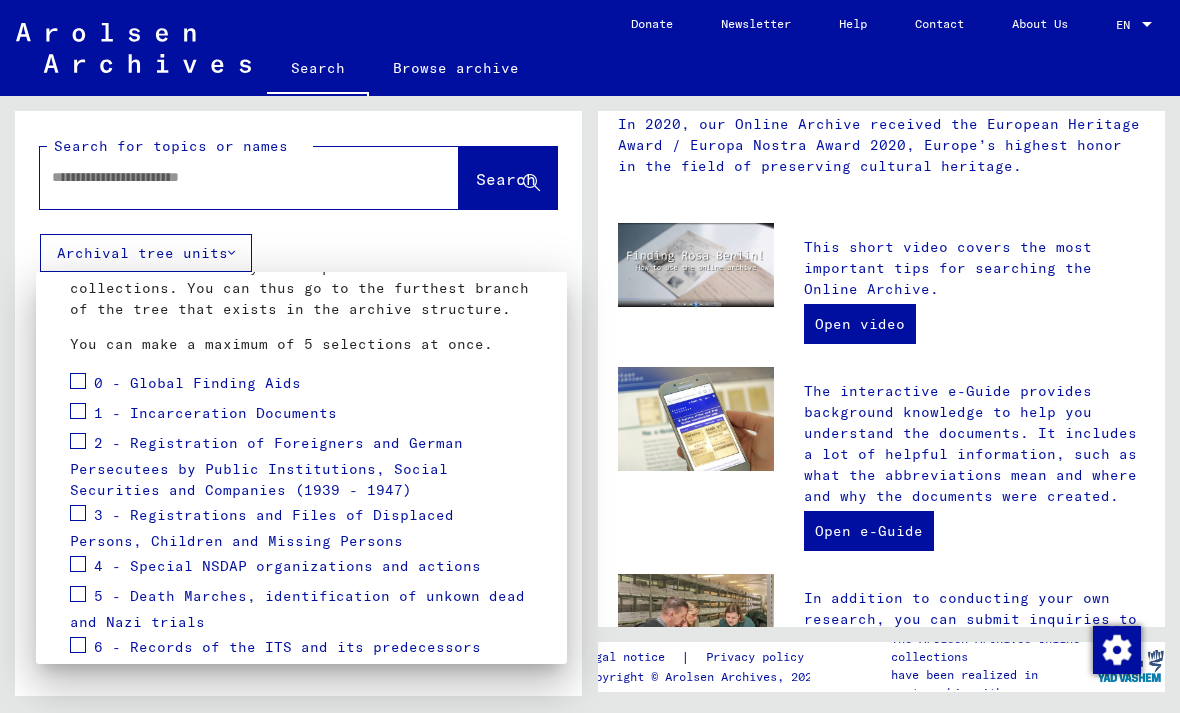 scroll, scrollTop: 192, scrollLeft: 0, axis: vertical 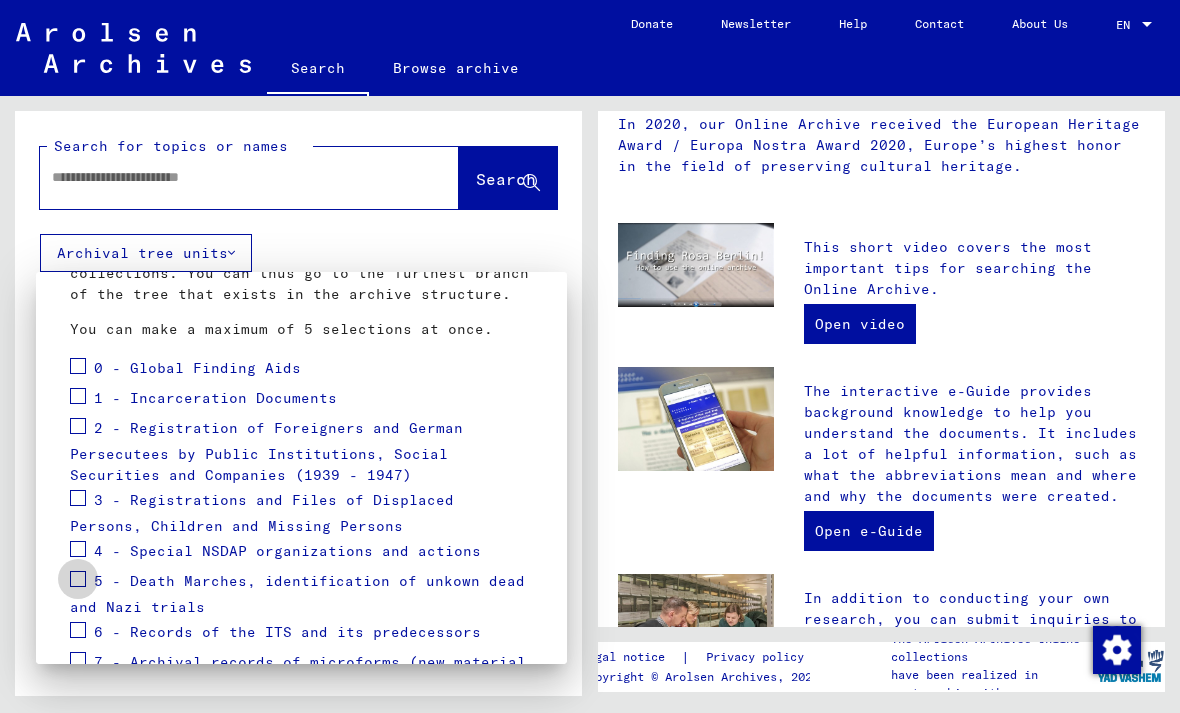 type on "**********" 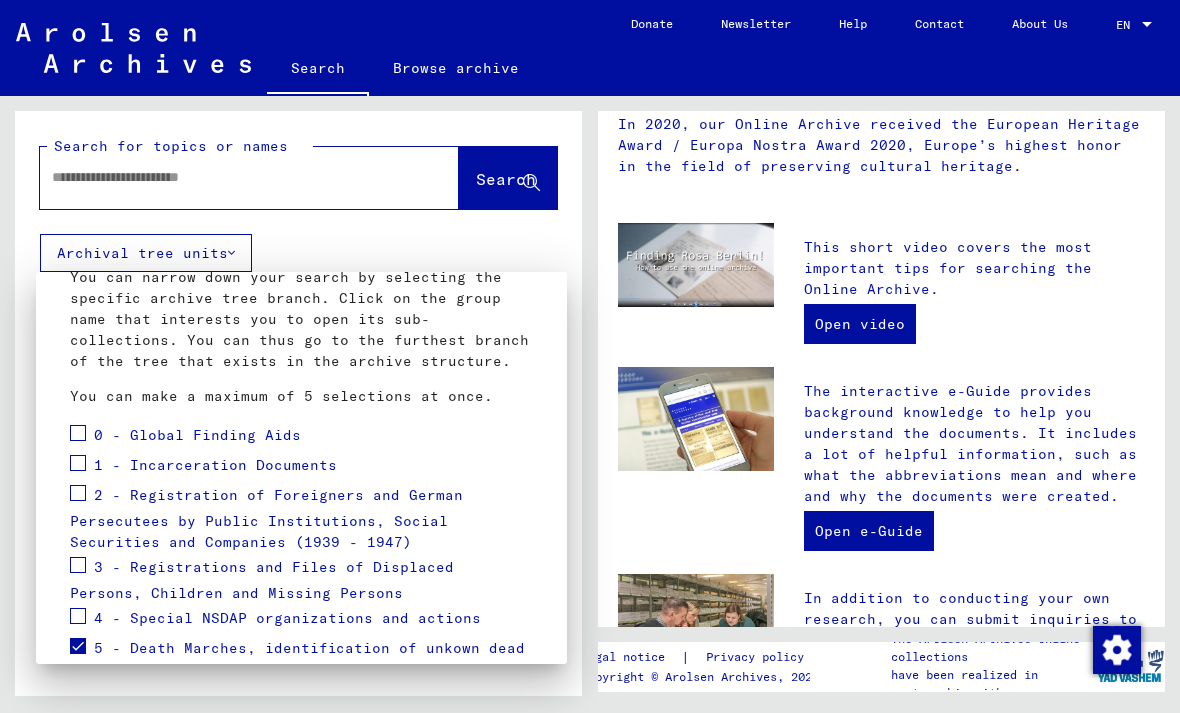 scroll, scrollTop: 124, scrollLeft: 0, axis: vertical 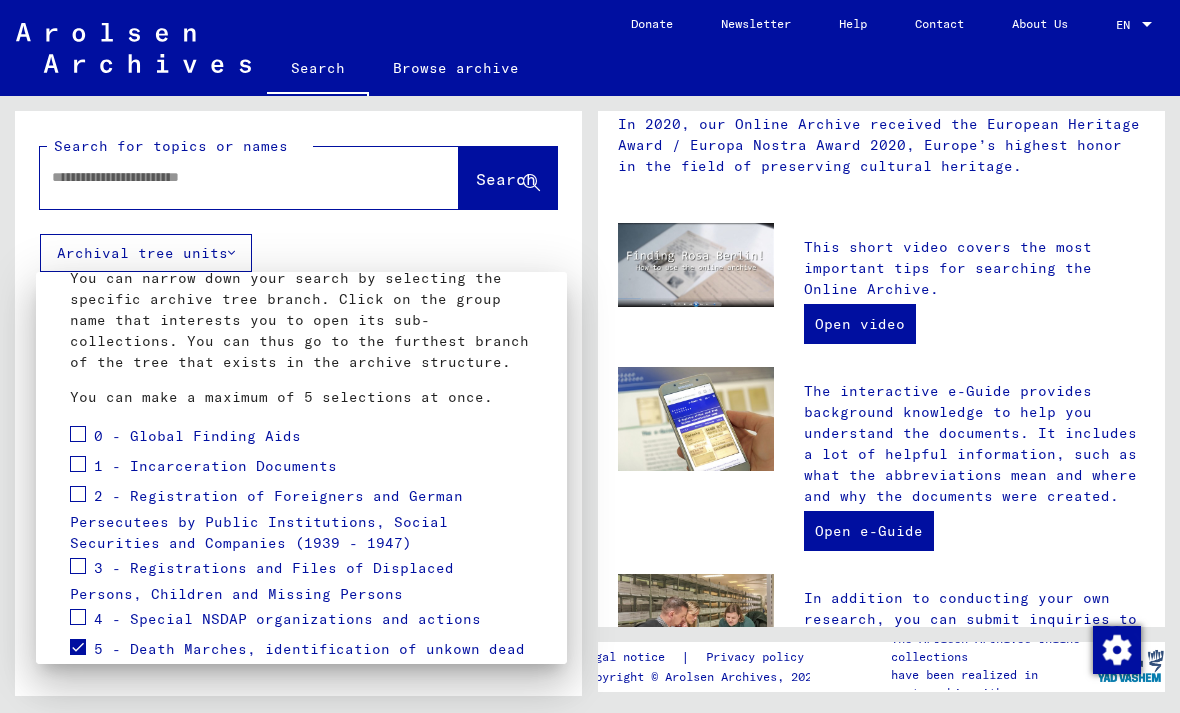 click at bounding box center (590, 356) 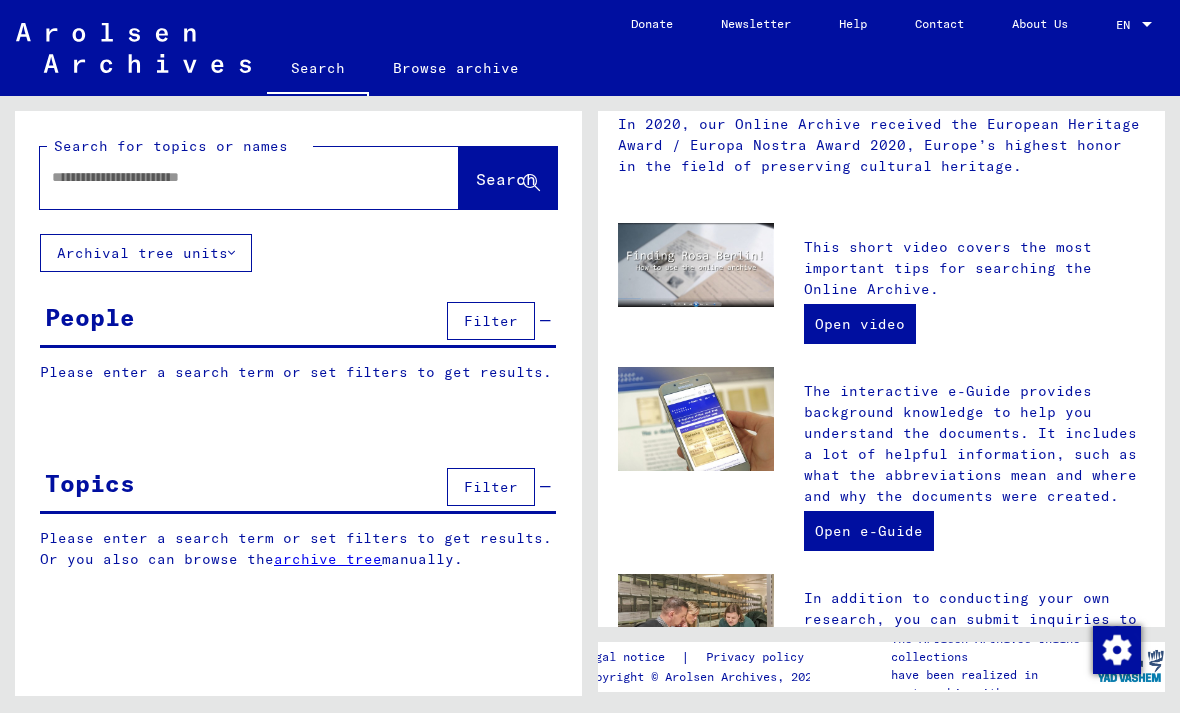 click on "Filter" at bounding box center [491, 321] 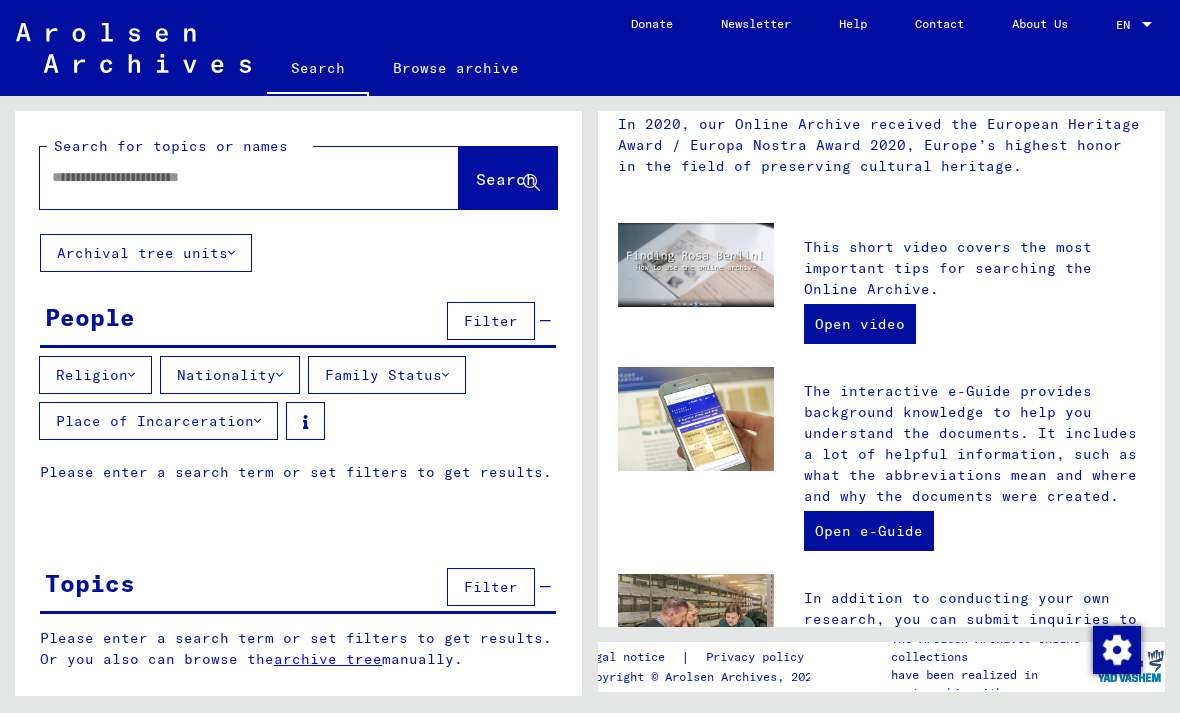 click on "Religion" at bounding box center (95, 375) 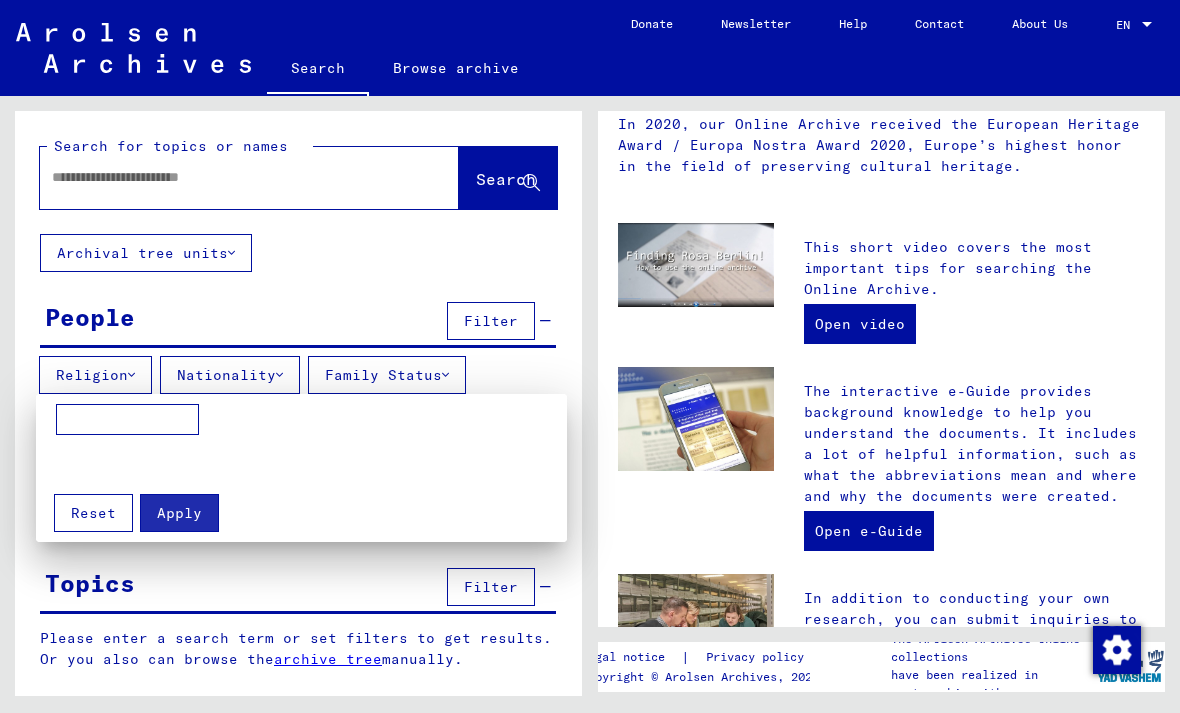 click at bounding box center [590, 356] 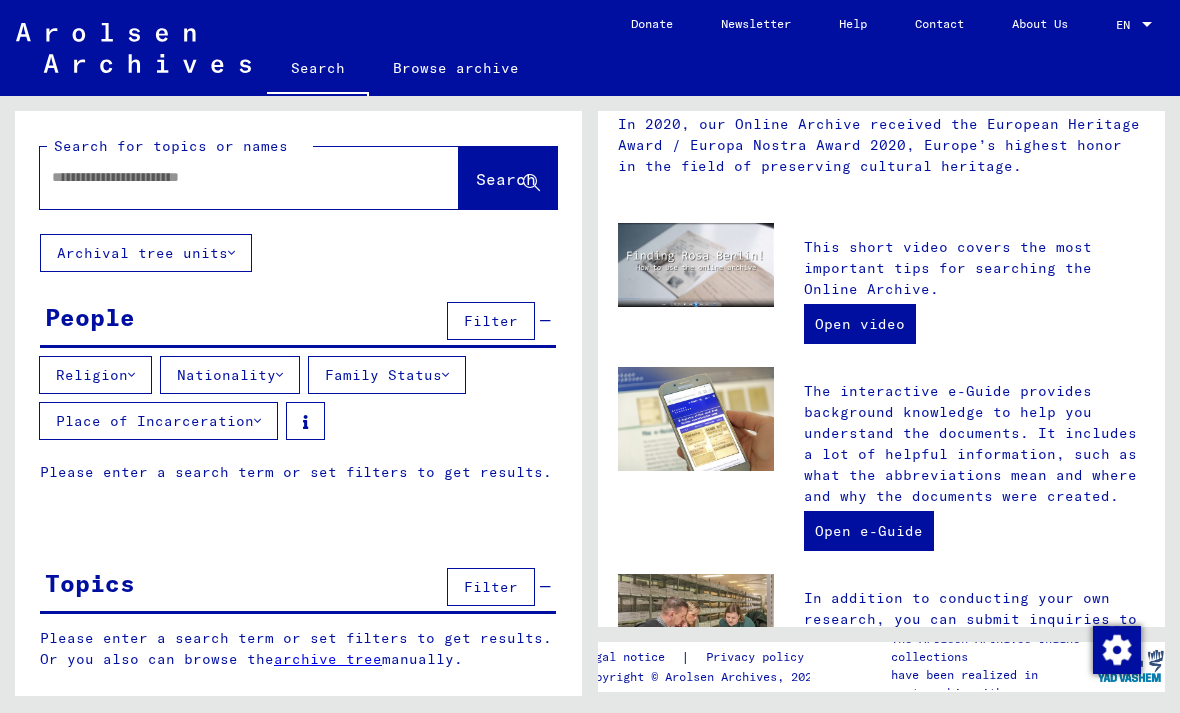 click on "Place of Incarceration" at bounding box center [158, 421] 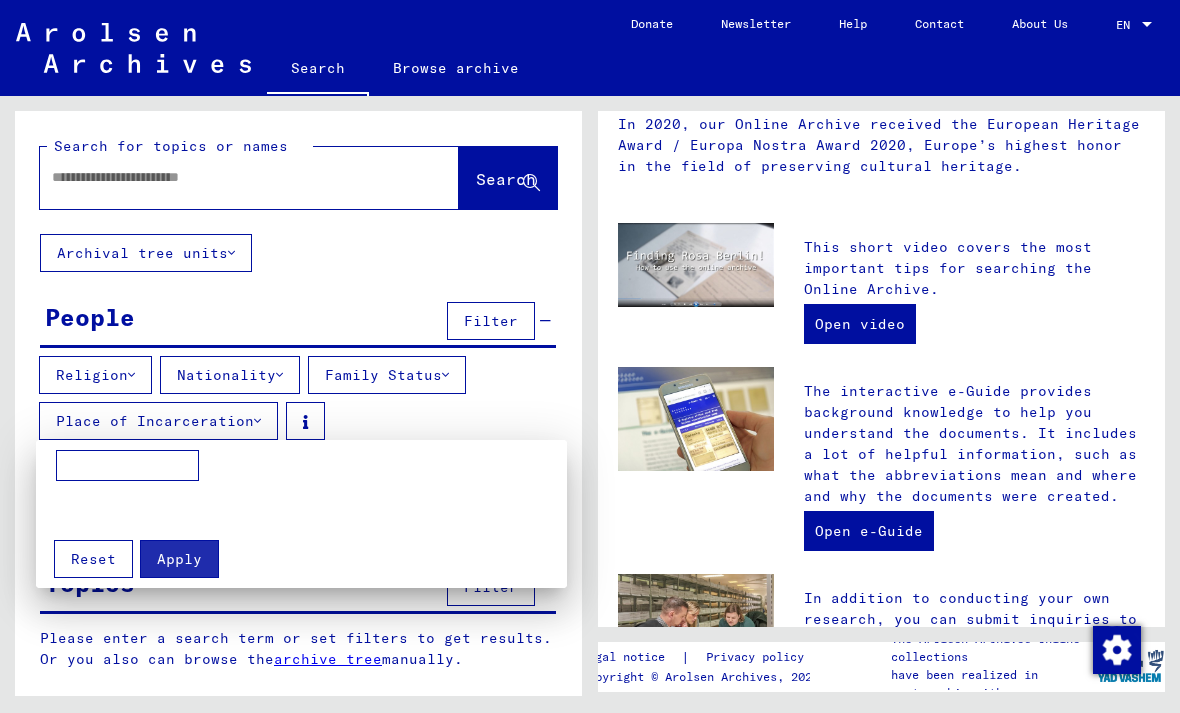 click at bounding box center [590, 356] 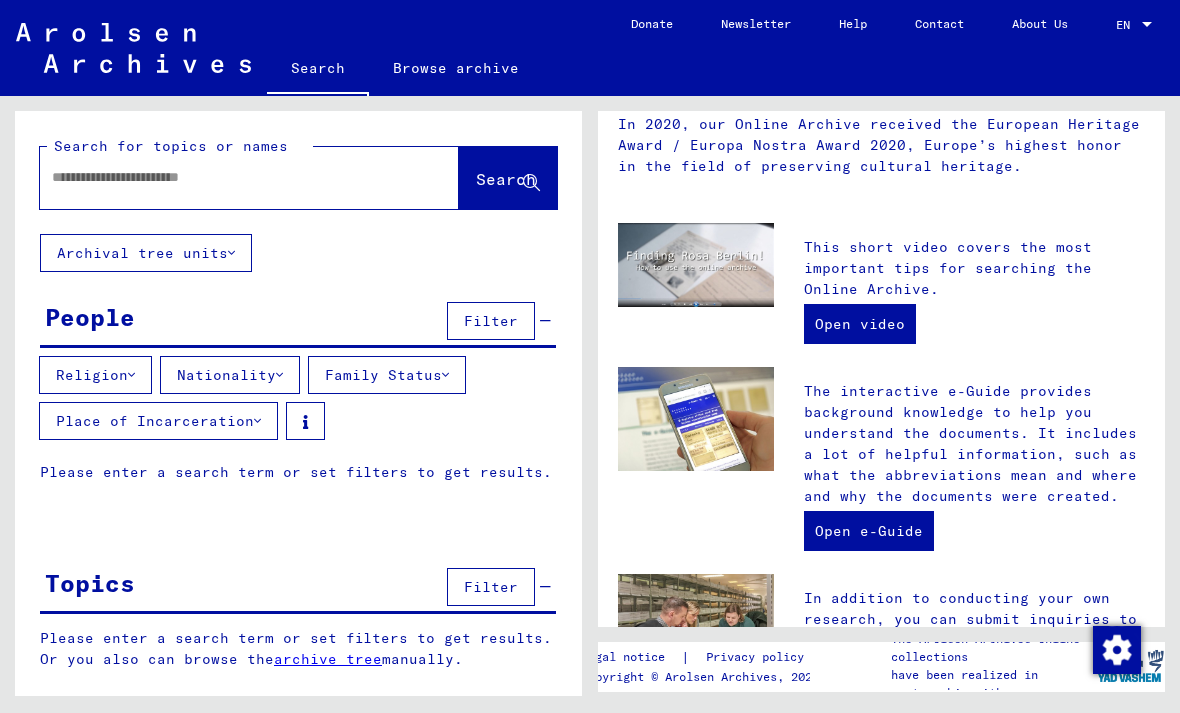 click on "Religion   Nationality   Family Status   Place of Incarceration" at bounding box center [298, 402] 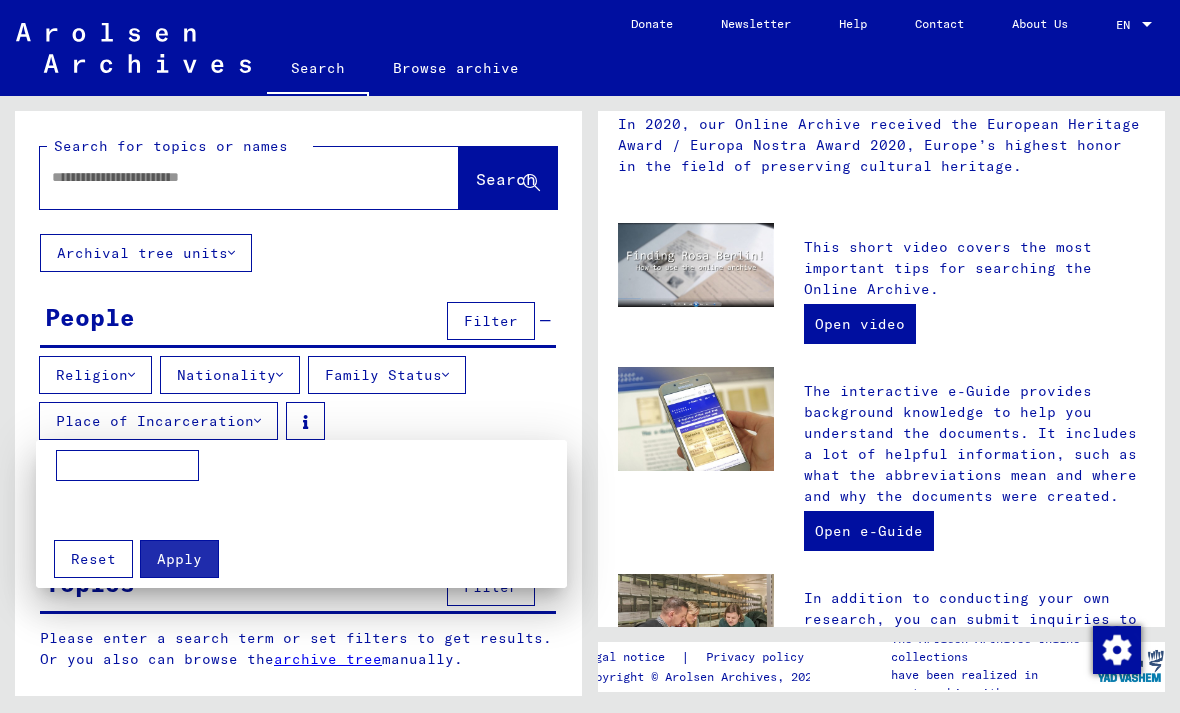 click at bounding box center [127, 466] 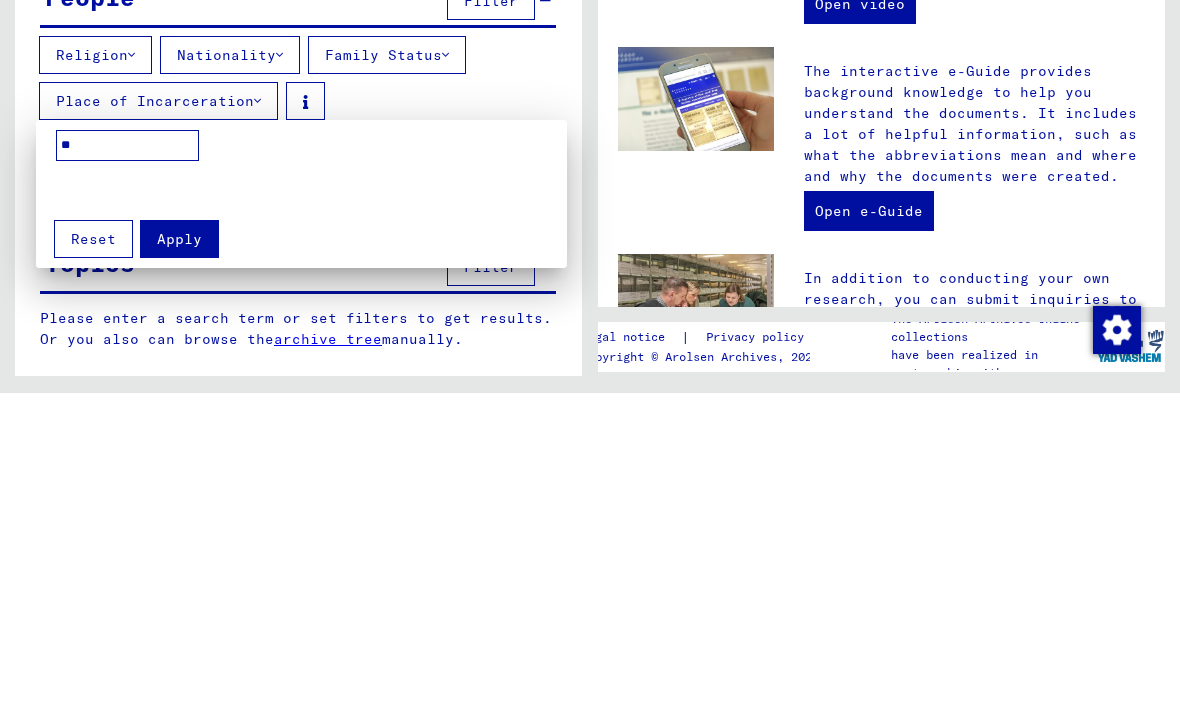 type on "*" 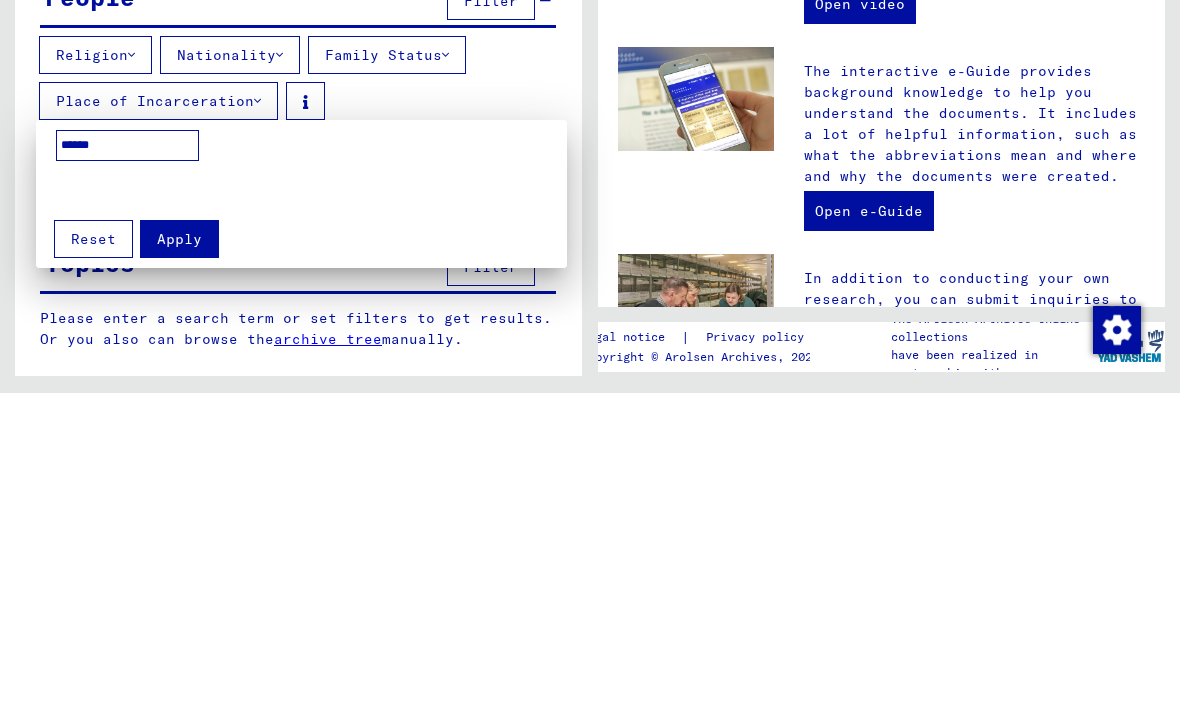 type on "******" 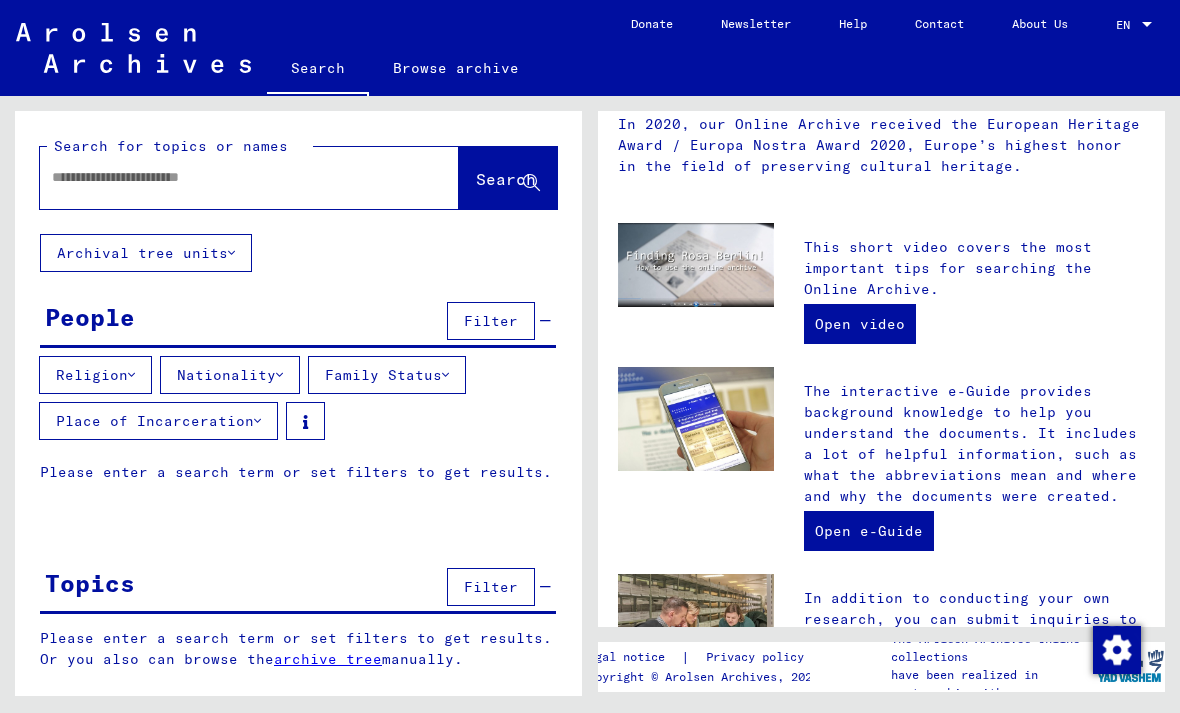 click at bounding box center [257, 421] 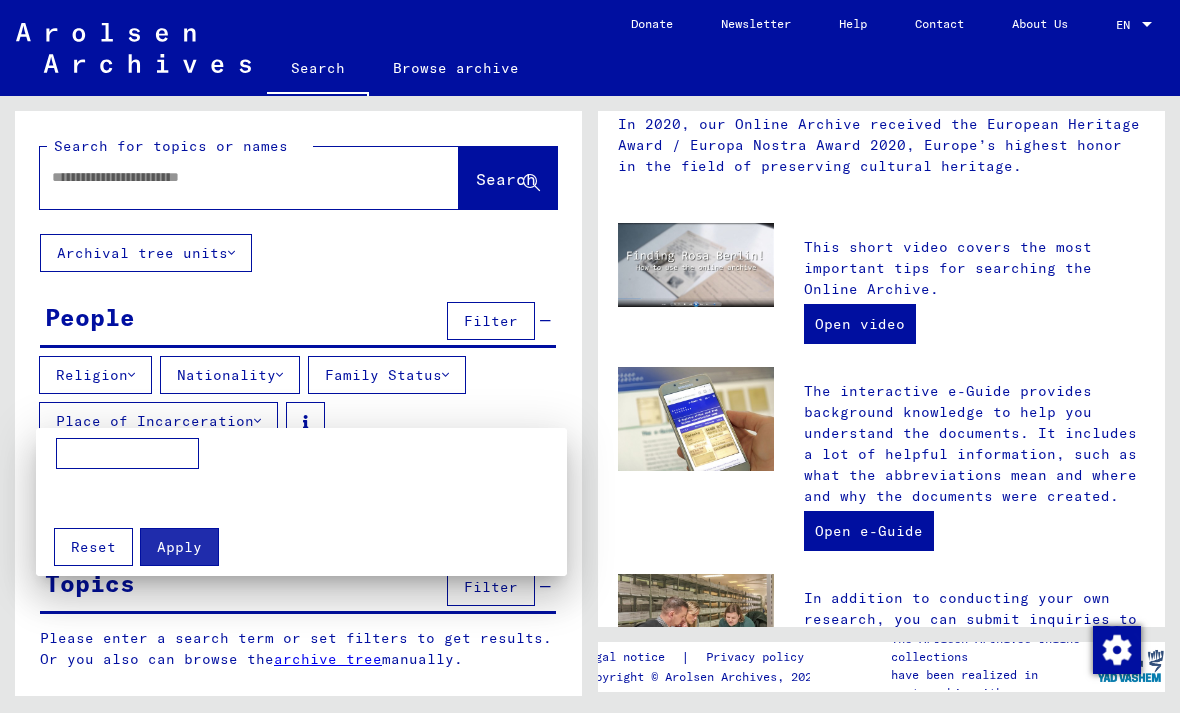 click at bounding box center (590, 356) 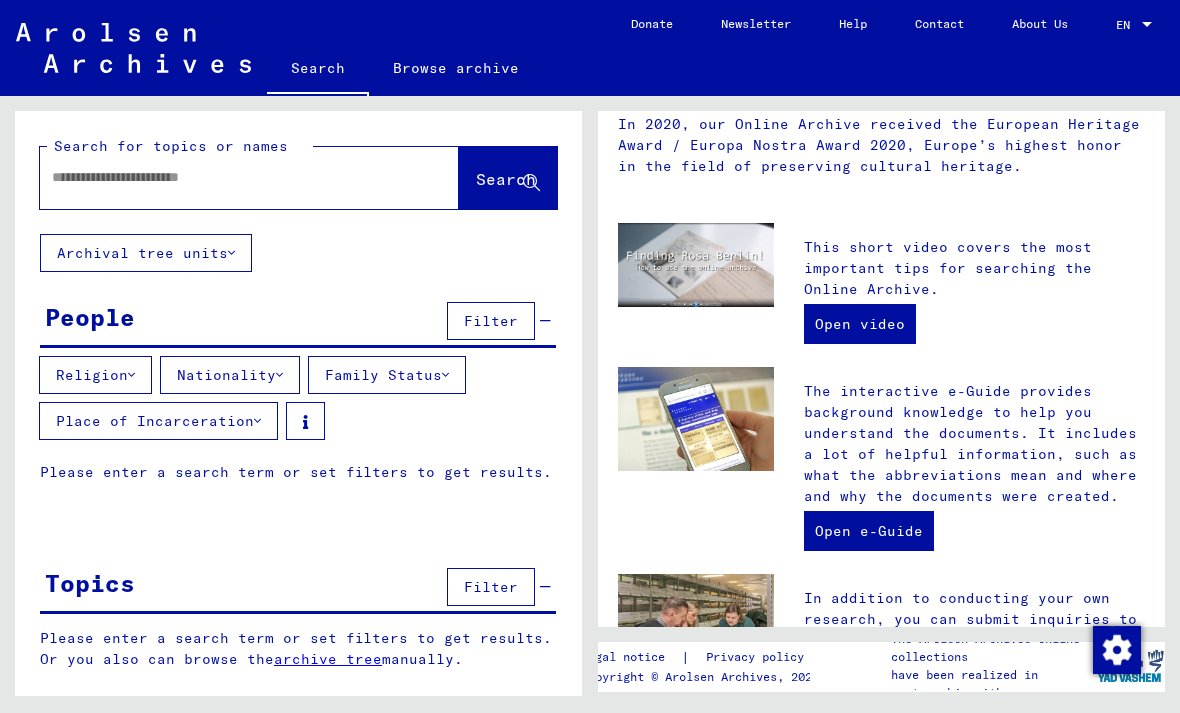 click on "Nationality" at bounding box center [230, 375] 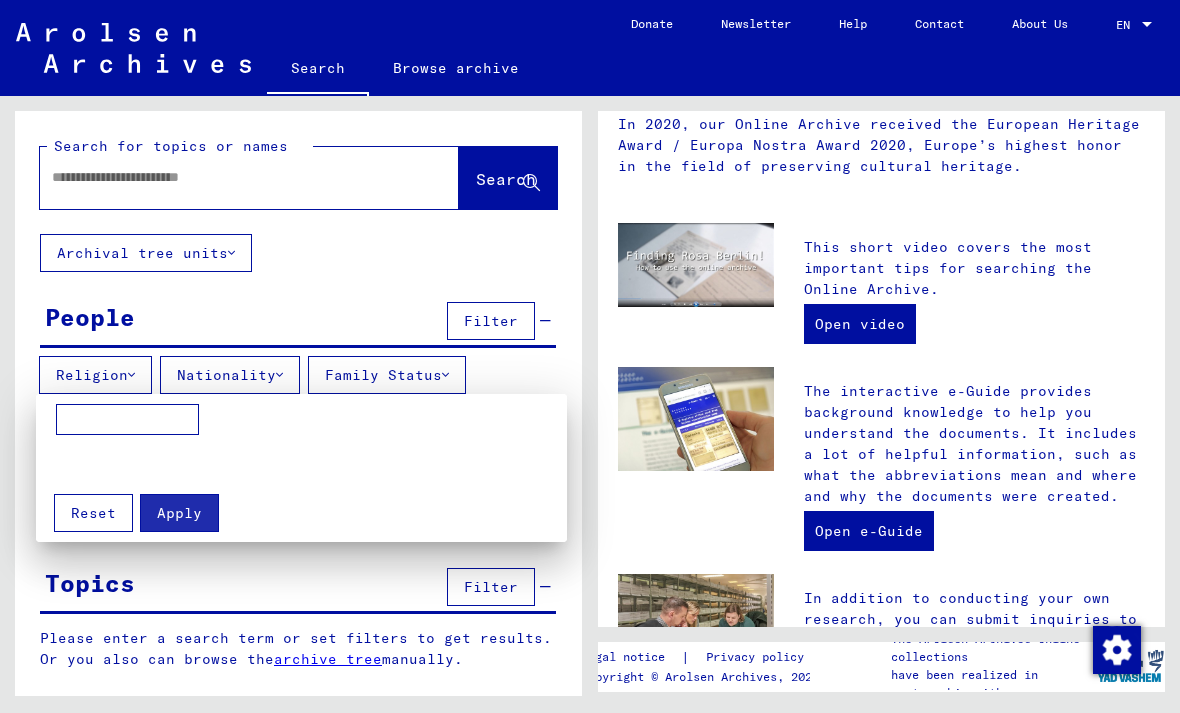 click at bounding box center (590, 356) 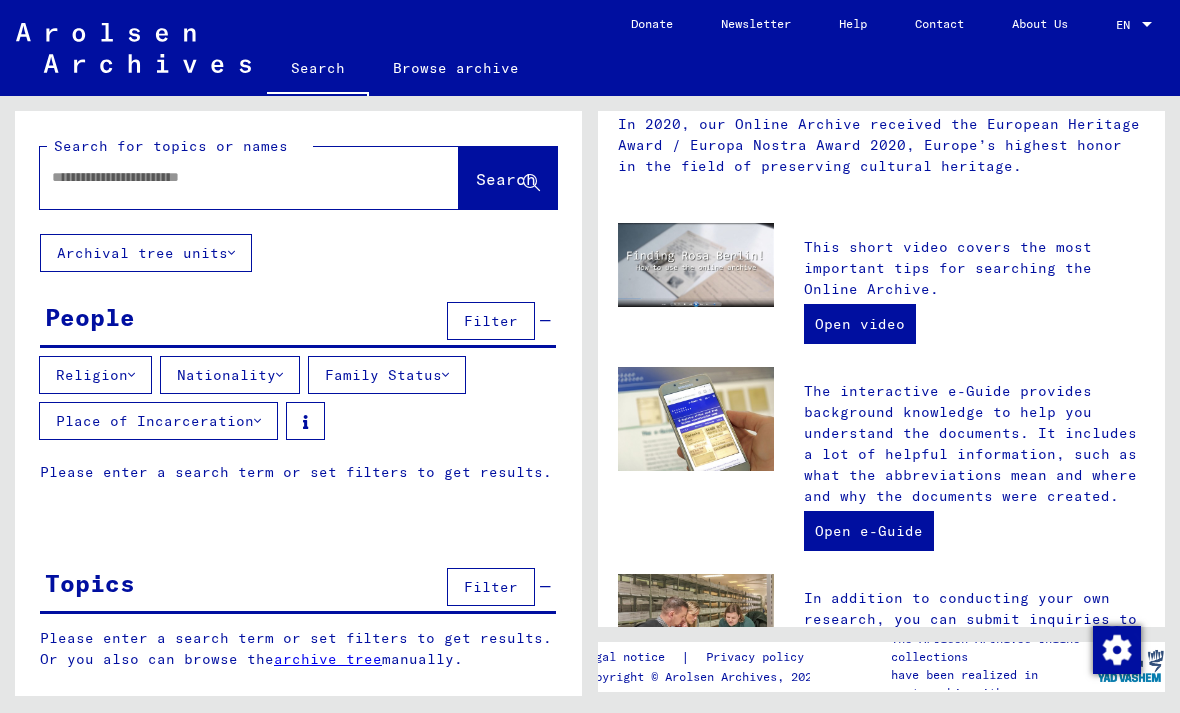 click at bounding box center (257, 421) 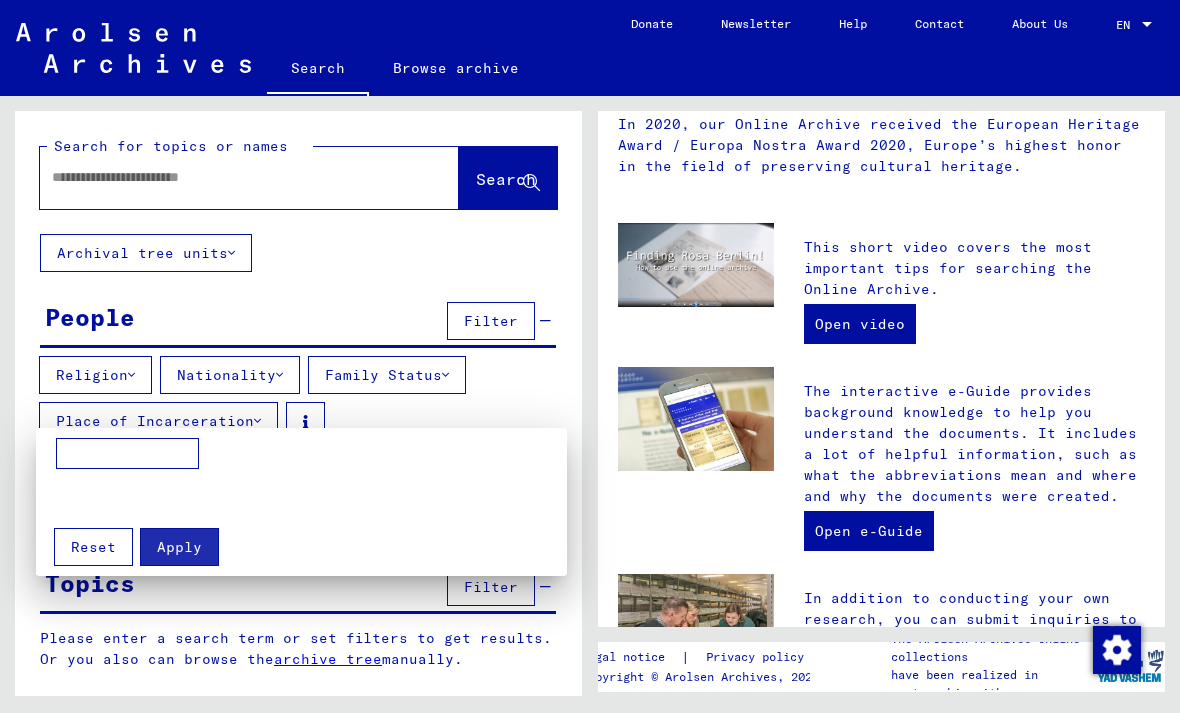 click at bounding box center (127, 454) 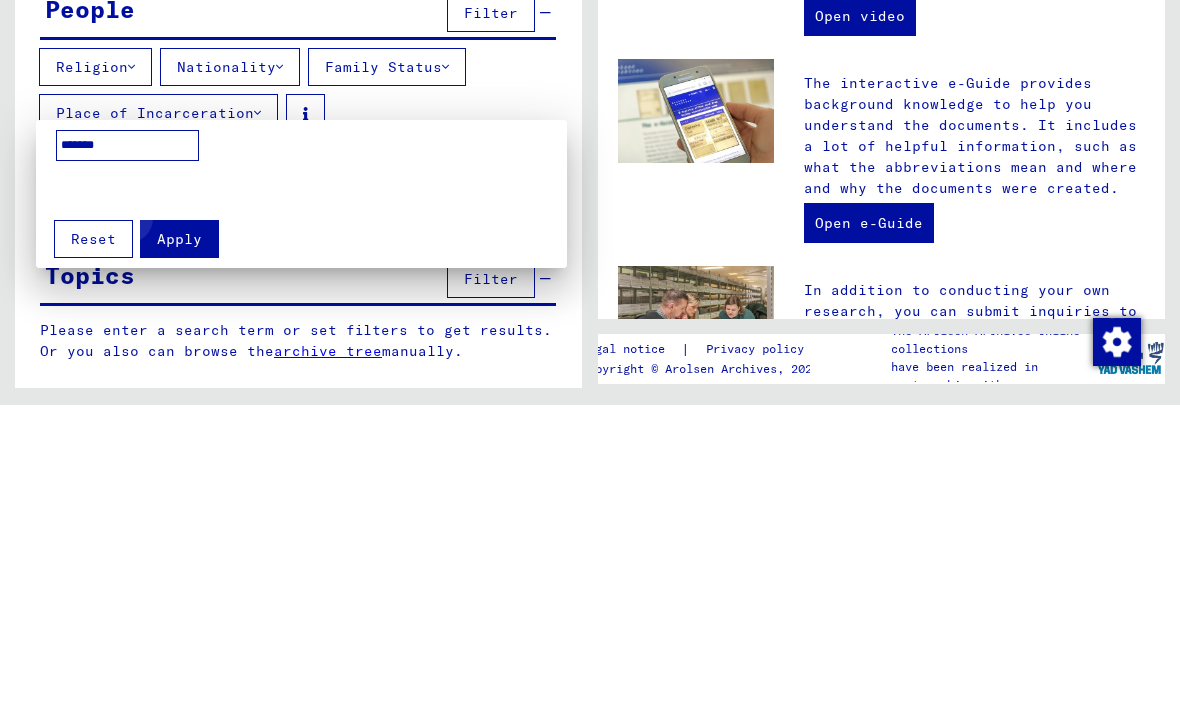 type on "*******" 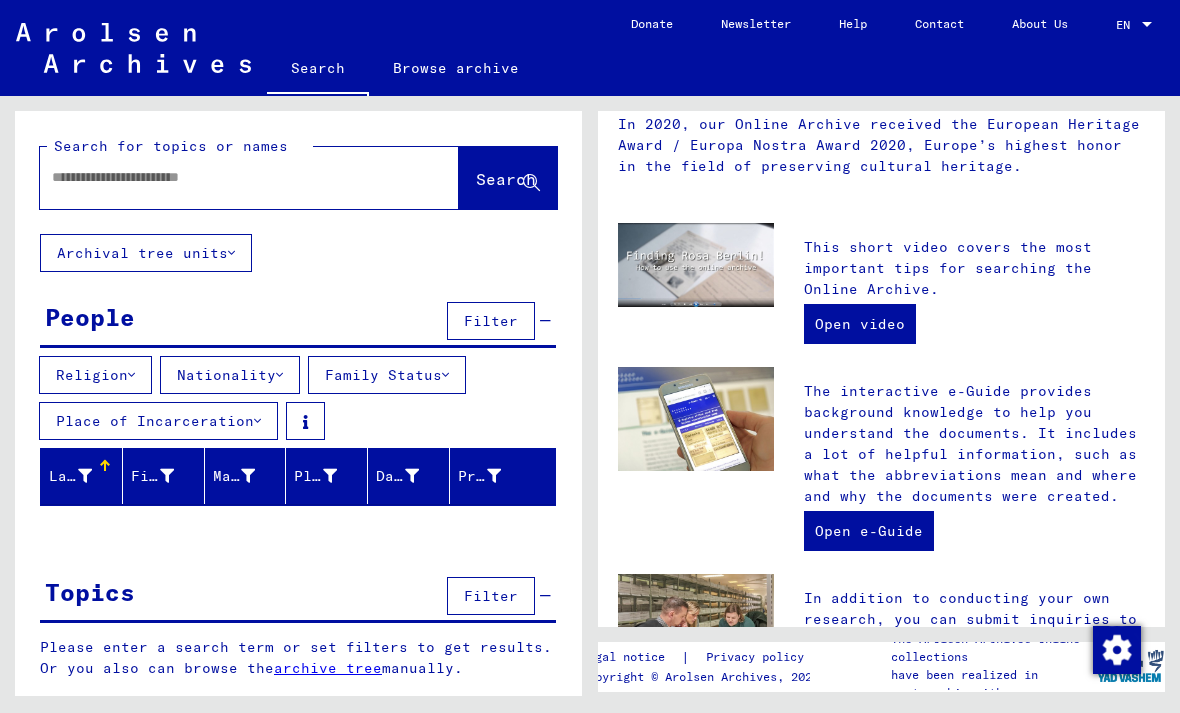 click at bounding box center [85, 476] 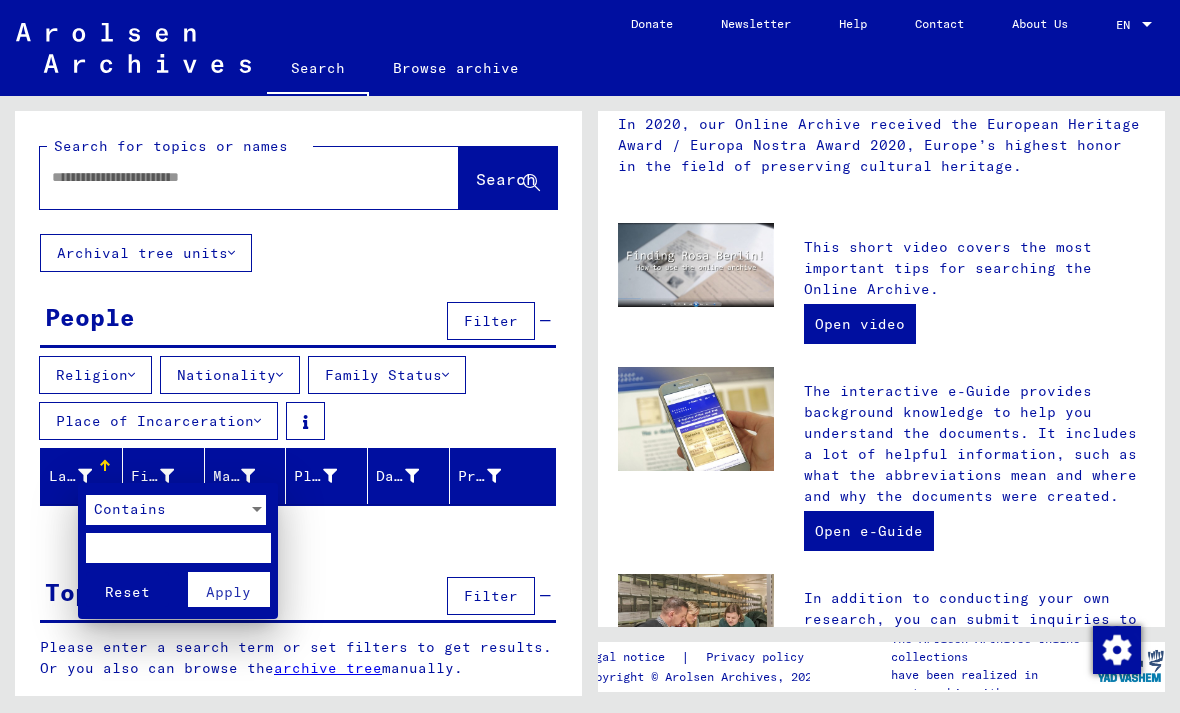 click at bounding box center (257, 509) 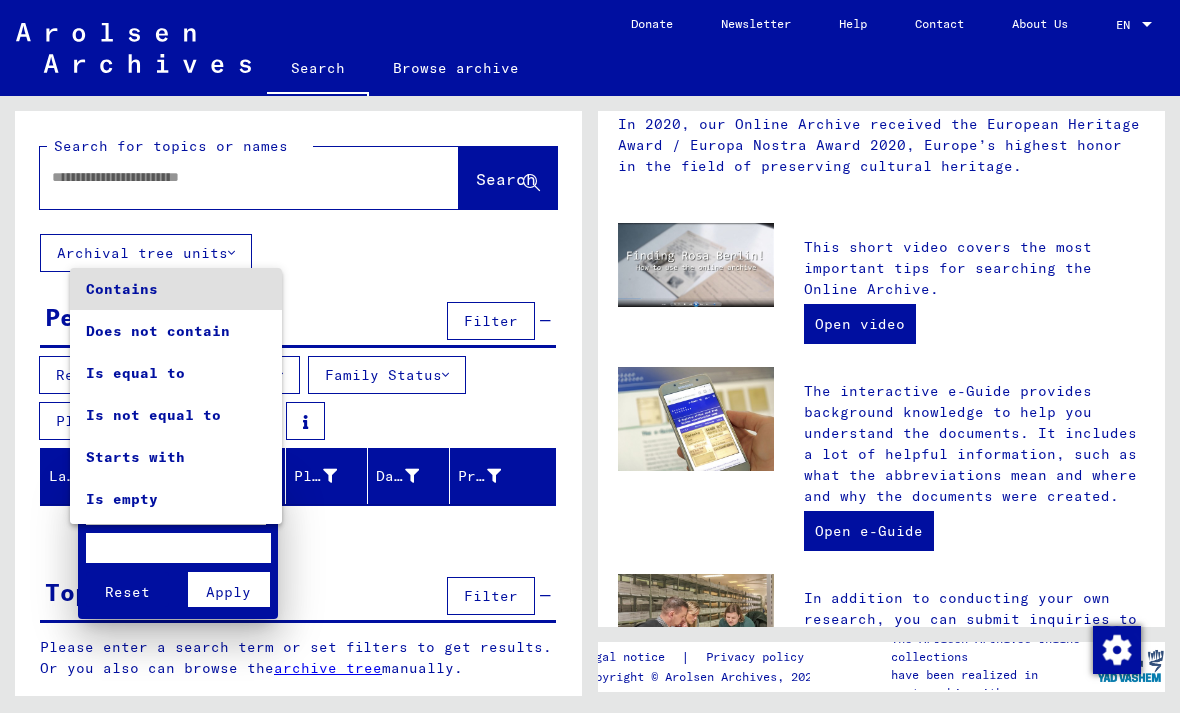 click at bounding box center [590, 356] 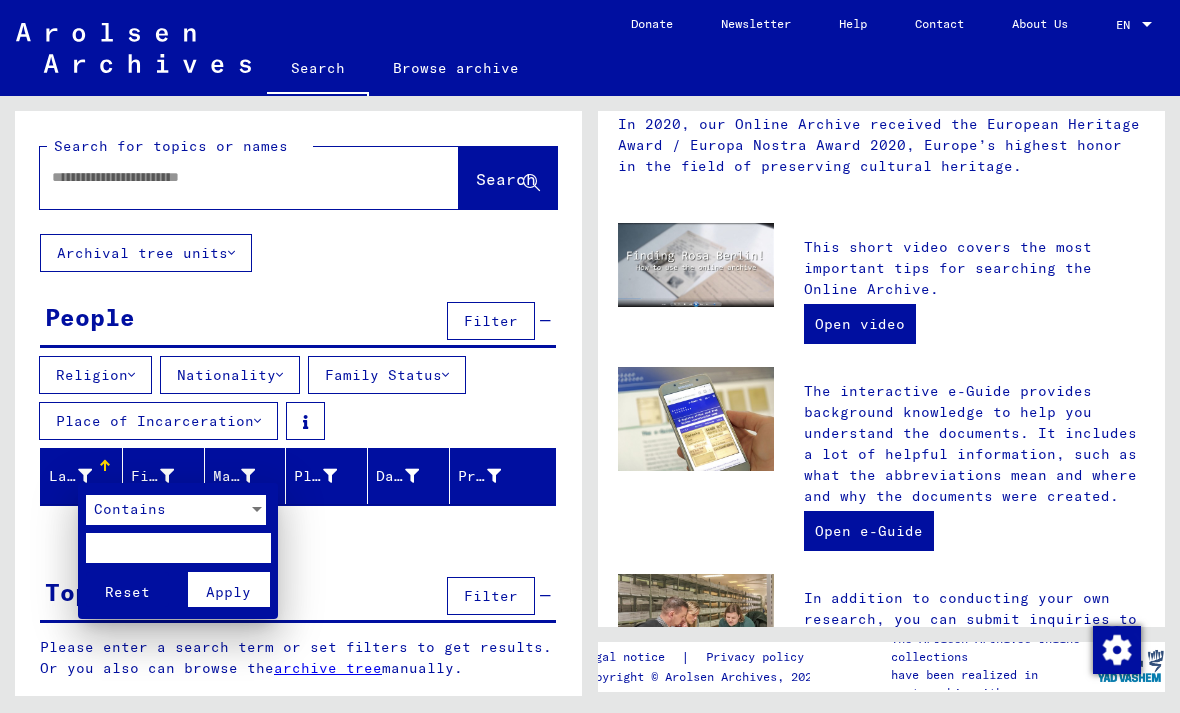 click at bounding box center [590, 356] 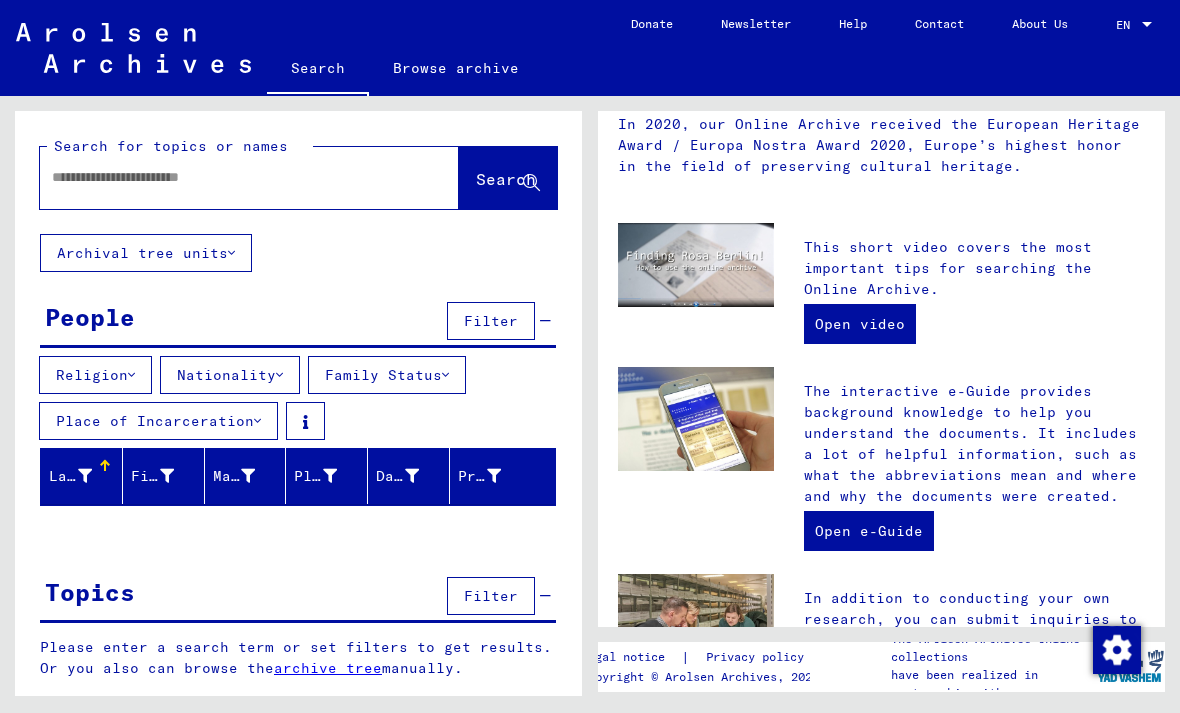 click on "Filter" at bounding box center [491, 596] 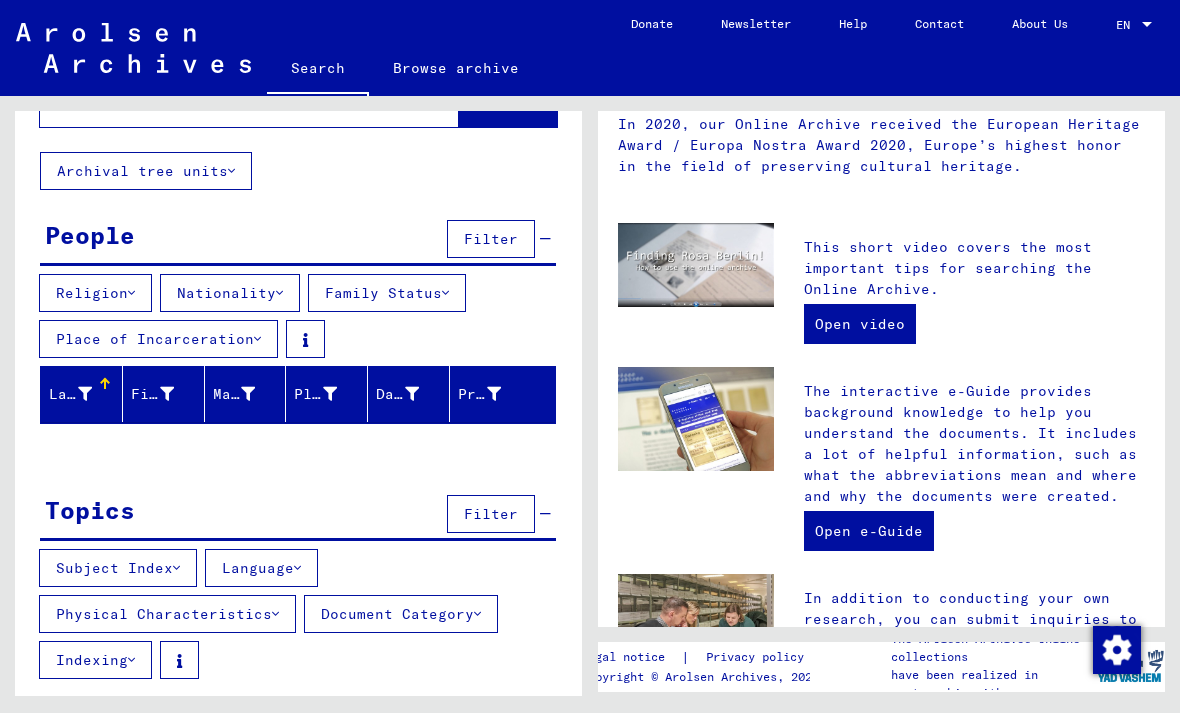 scroll, scrollTop: 80, scrollLeft: 0, axis: vertical 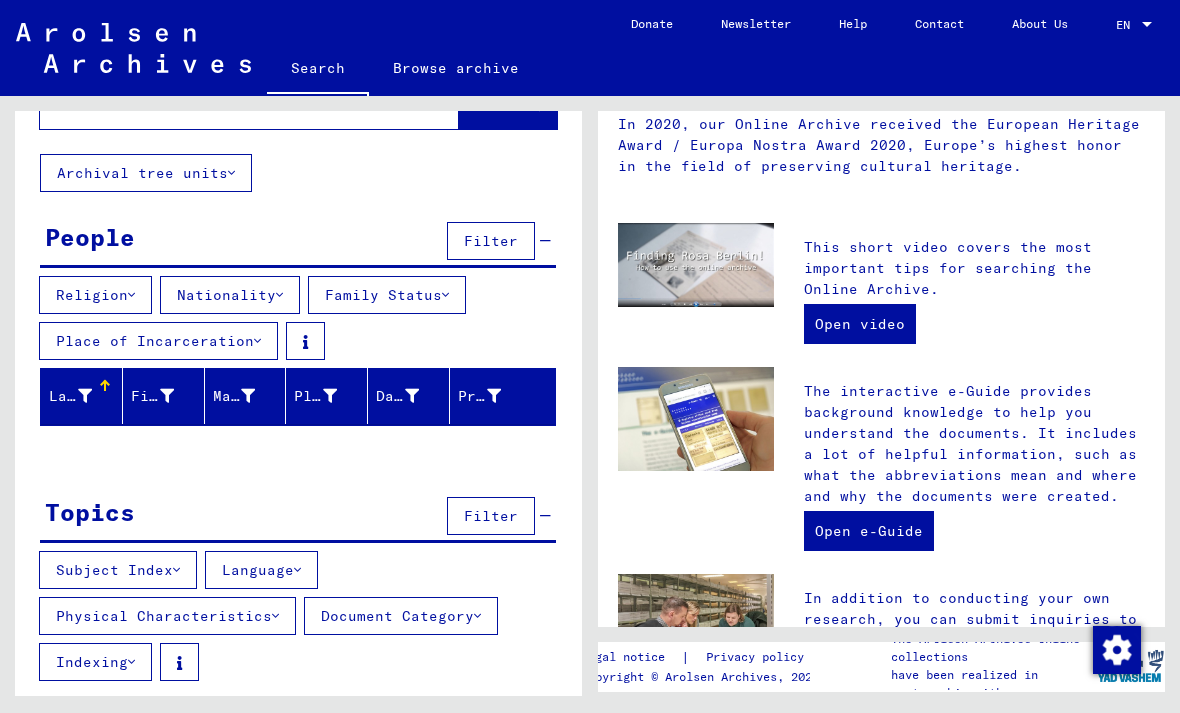 click at bounding box center (297, 570) 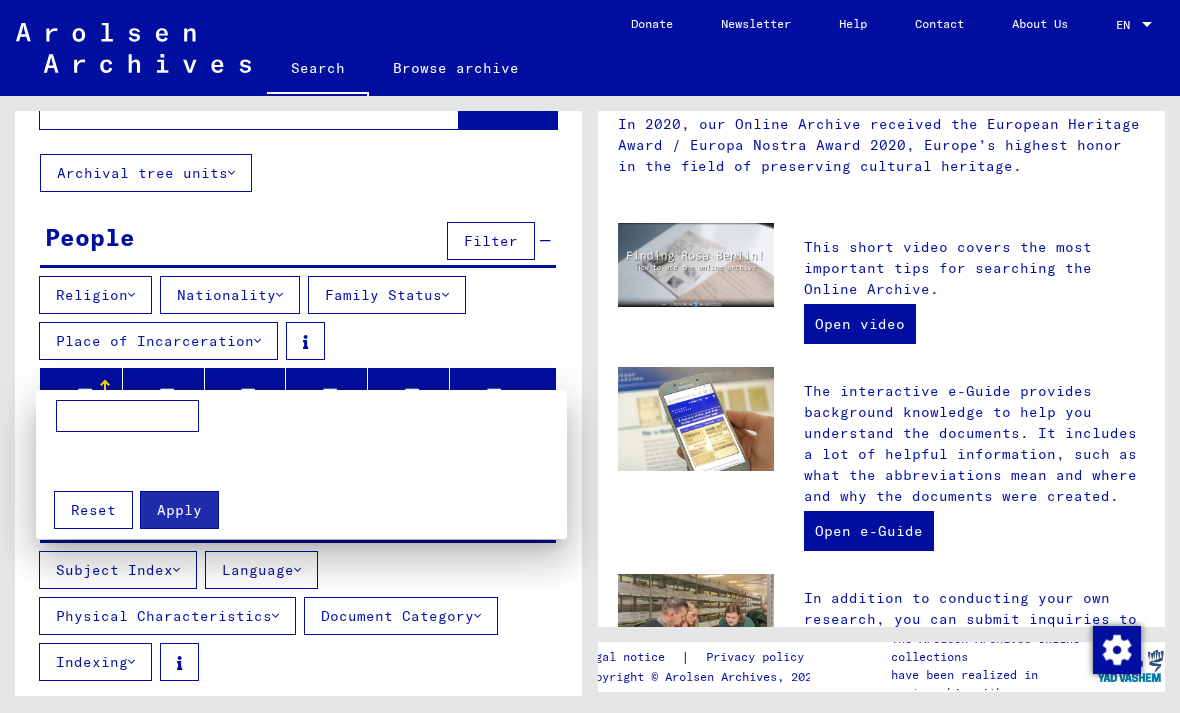 click at bounding box center [590, 356] 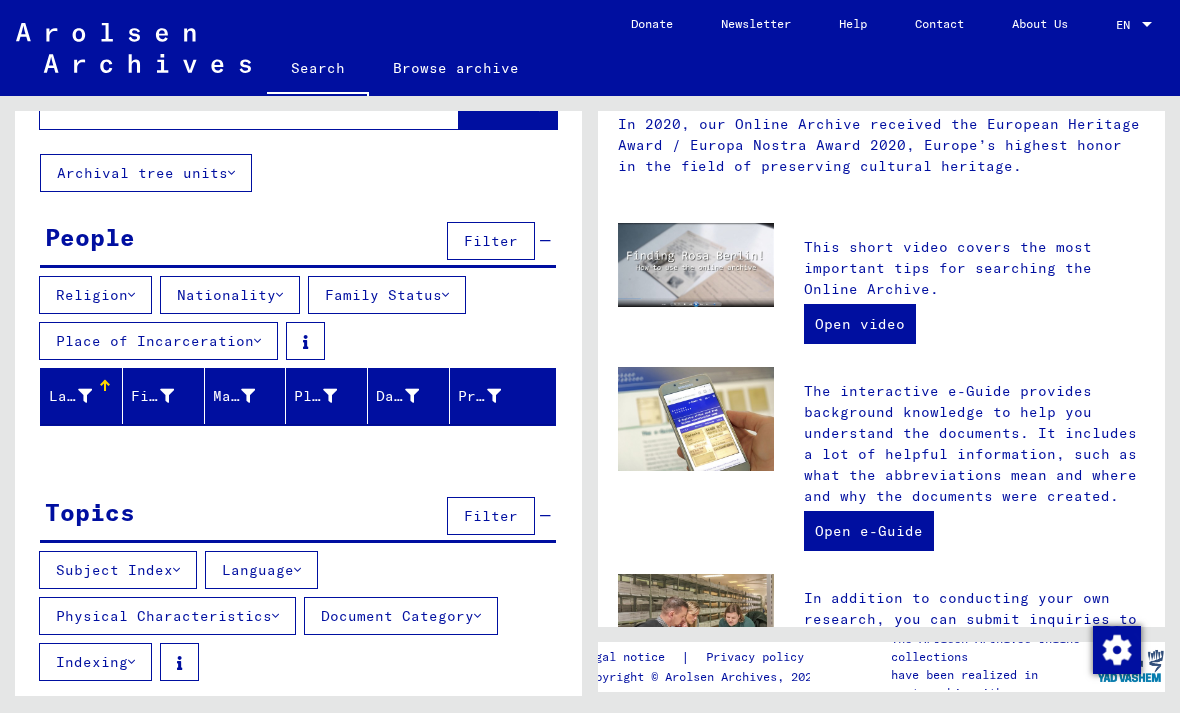 click on "Document Category" at bounding box center (401, 616) 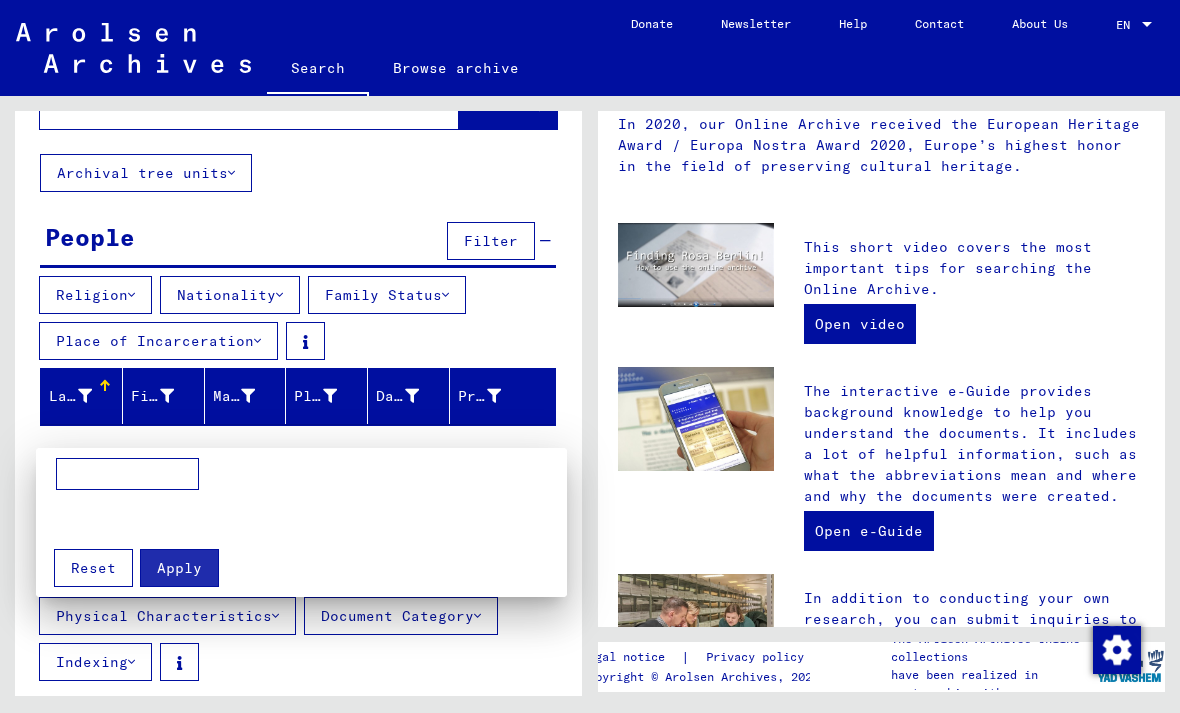 click at bounding box center [127, 474] 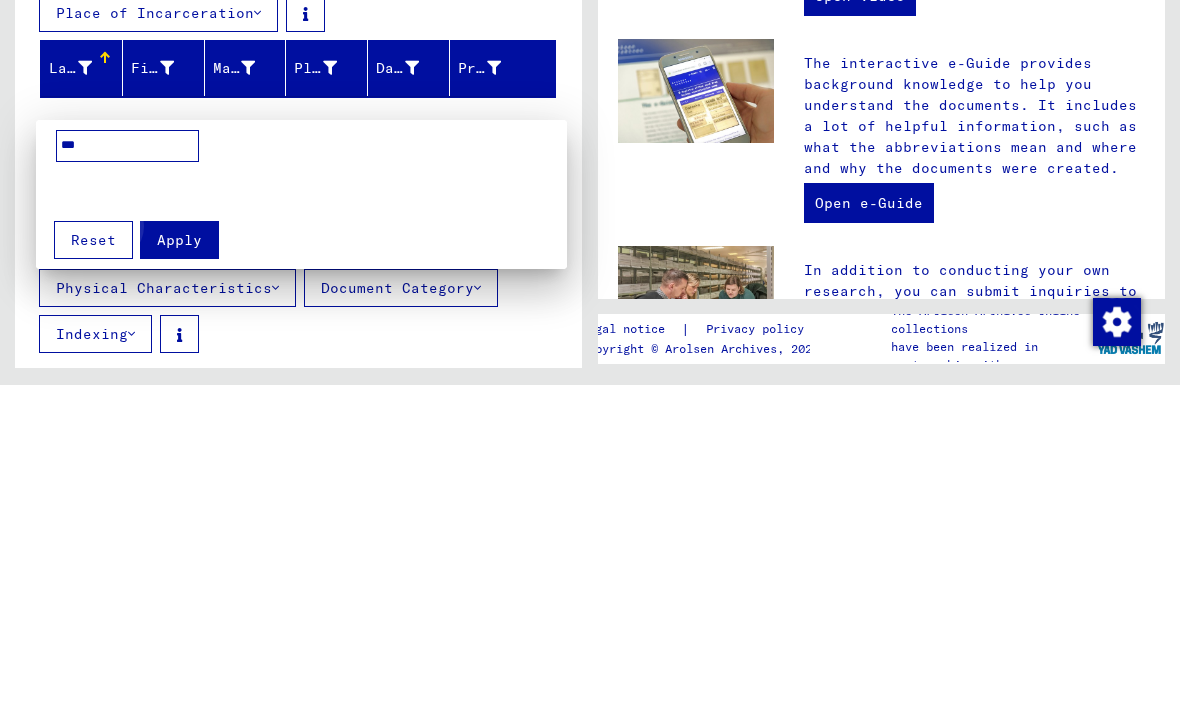 type on "***" 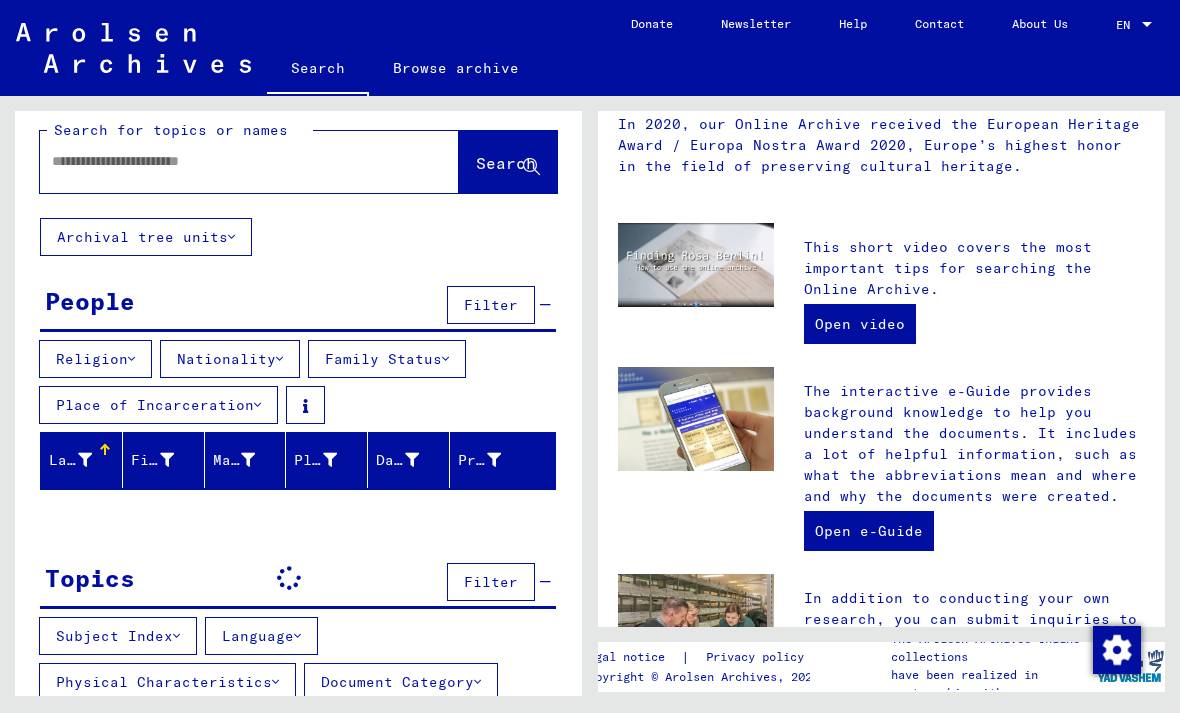 scroll, scrollTop: 14, scrollLeft: 0, axis: vertical 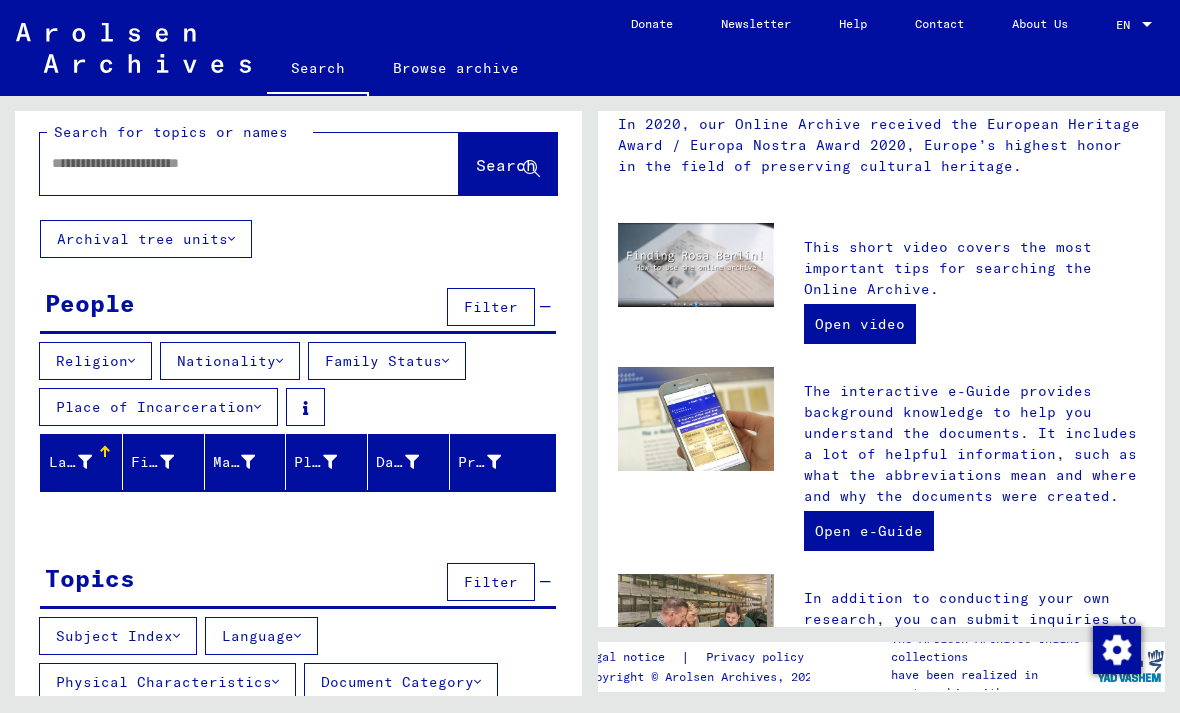 click on "Document Category" at bounding box center [401, 682] 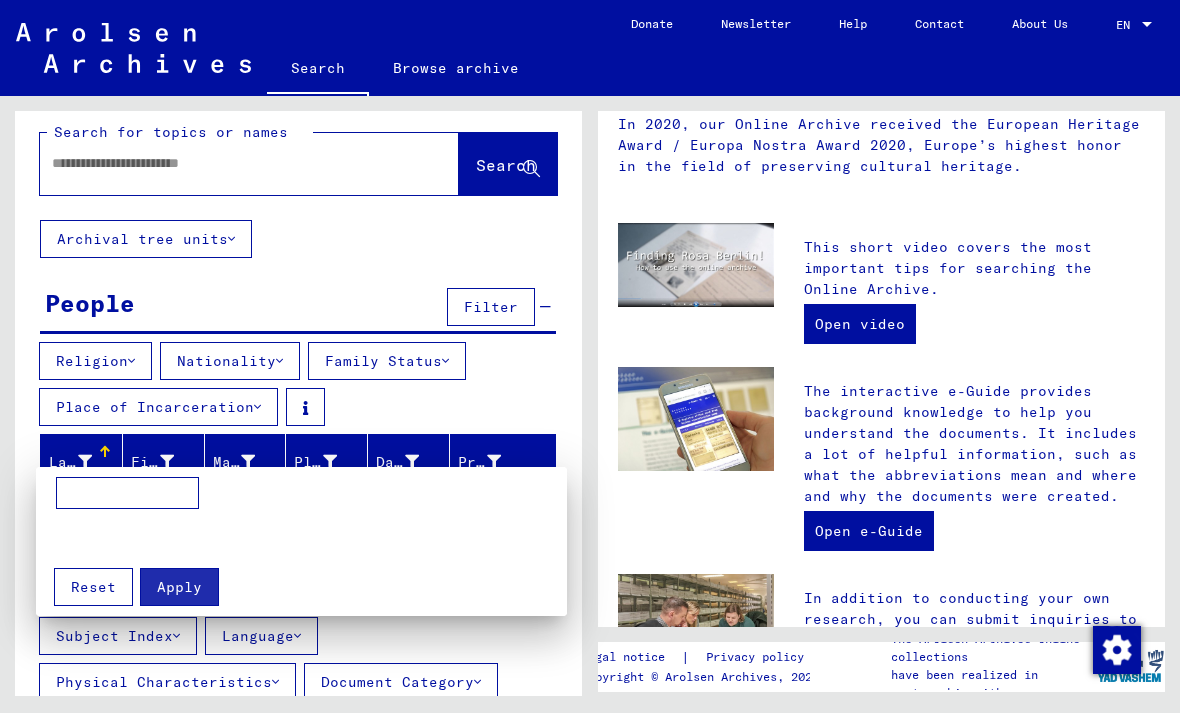 click at bounding box center (590, 356) 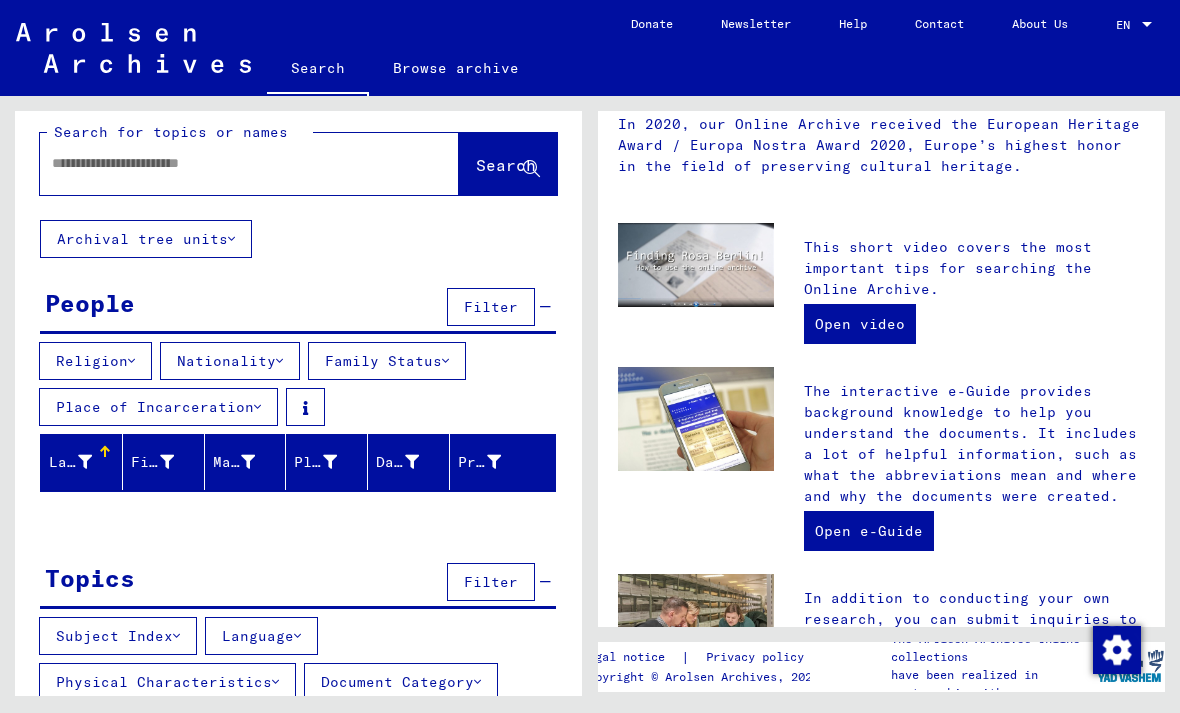 click on "The interactive e-Guide provides background knowledge to help you understand the documents. It includes a lot of helpful information, such as what the abbreviations mean and where and why the documents were created.
Open e-Guide" at bounding box center [974, 454] 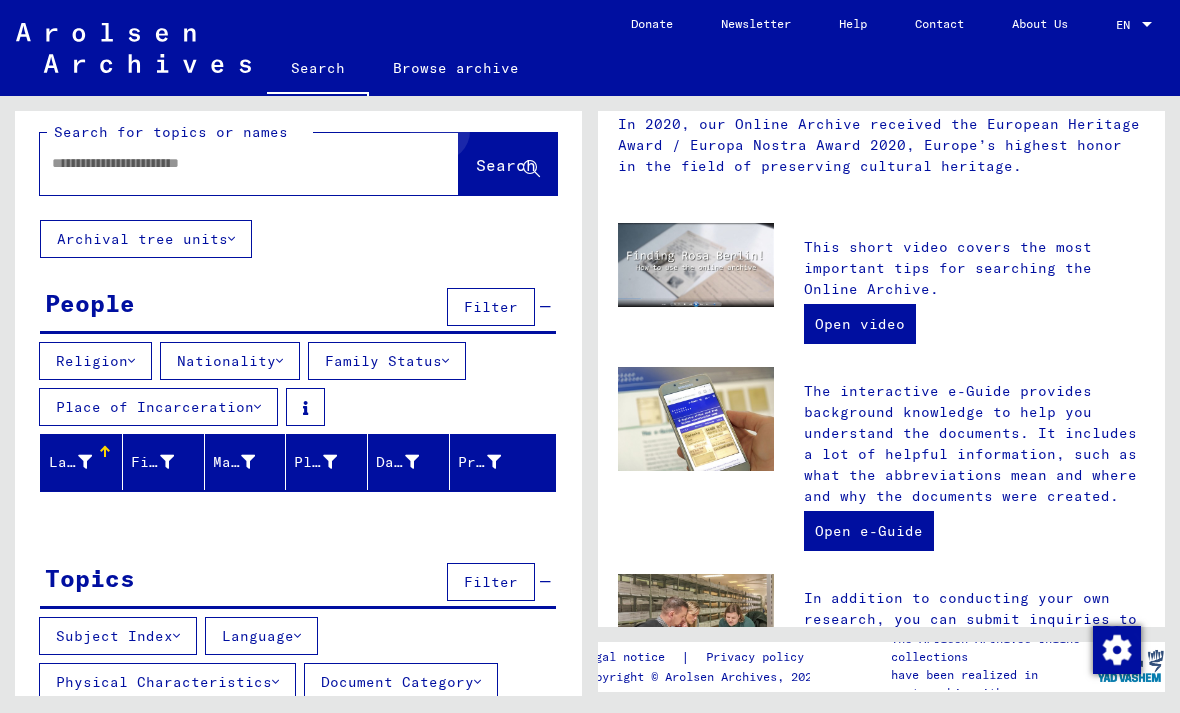click on "Search" 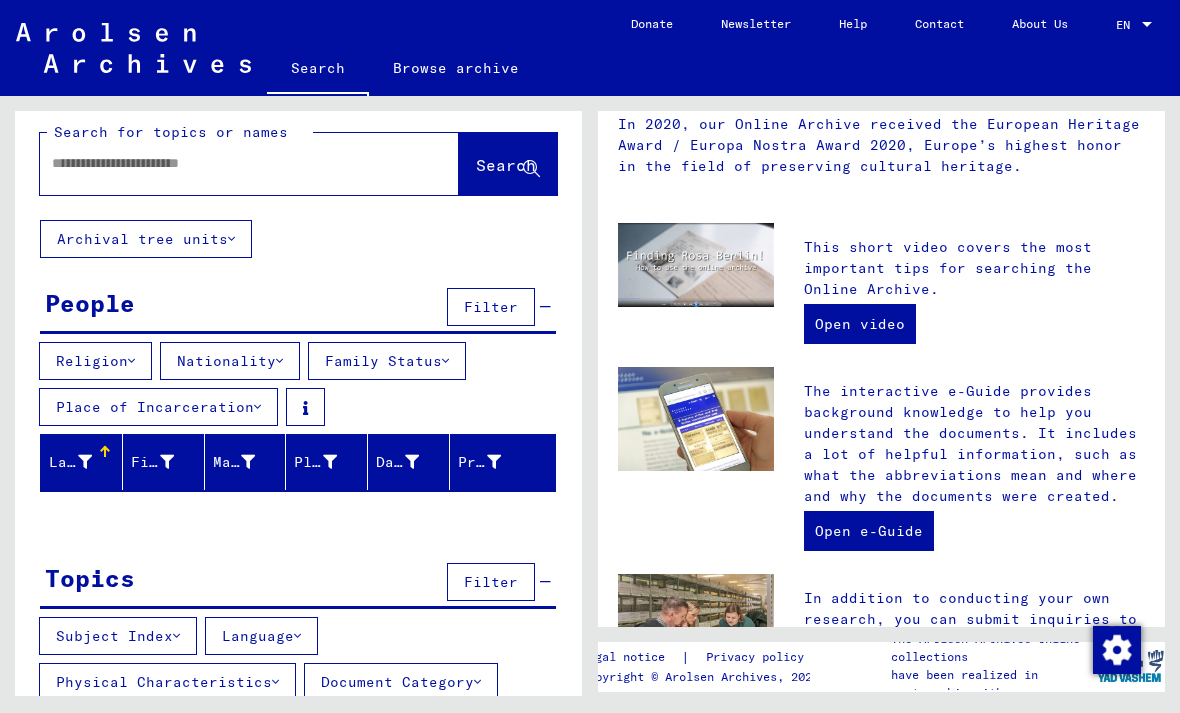 click on "Topics  Filter" at bounding box center [298, 583] 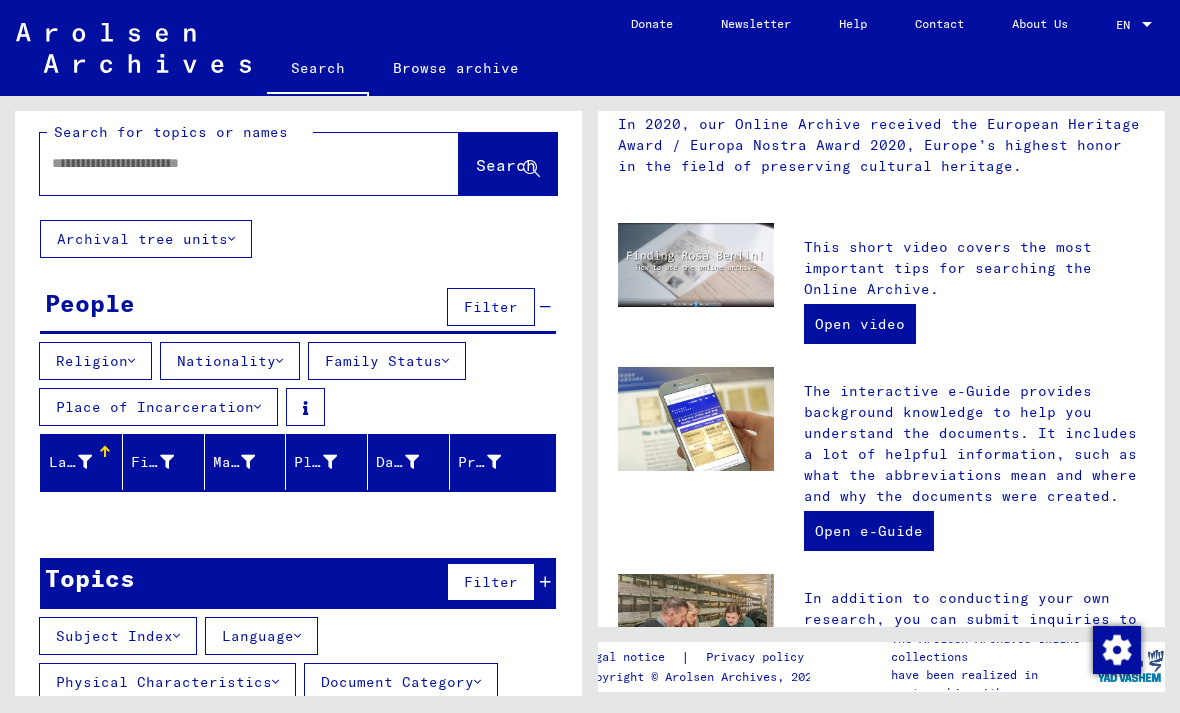 click on "First Name" at bounding box center [152, 462] 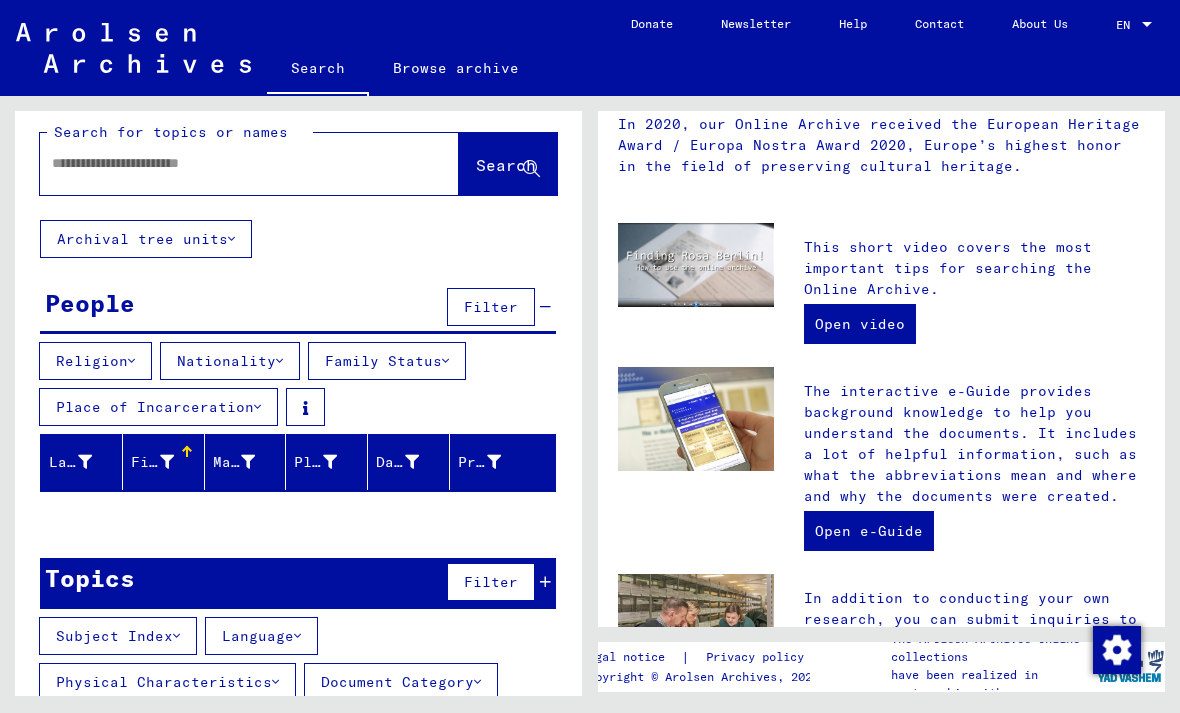 click on "Last Name" at bounding box center (70, 462) 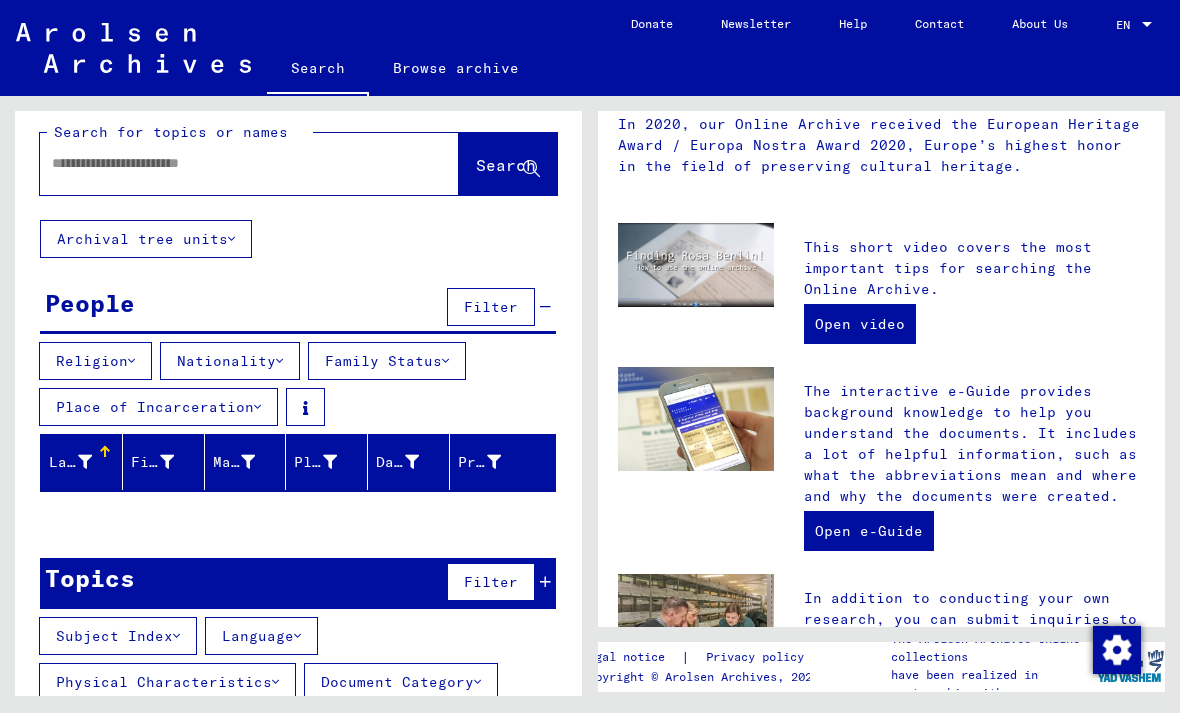 click on "Maiden Name" at bounding box center (234, 462) 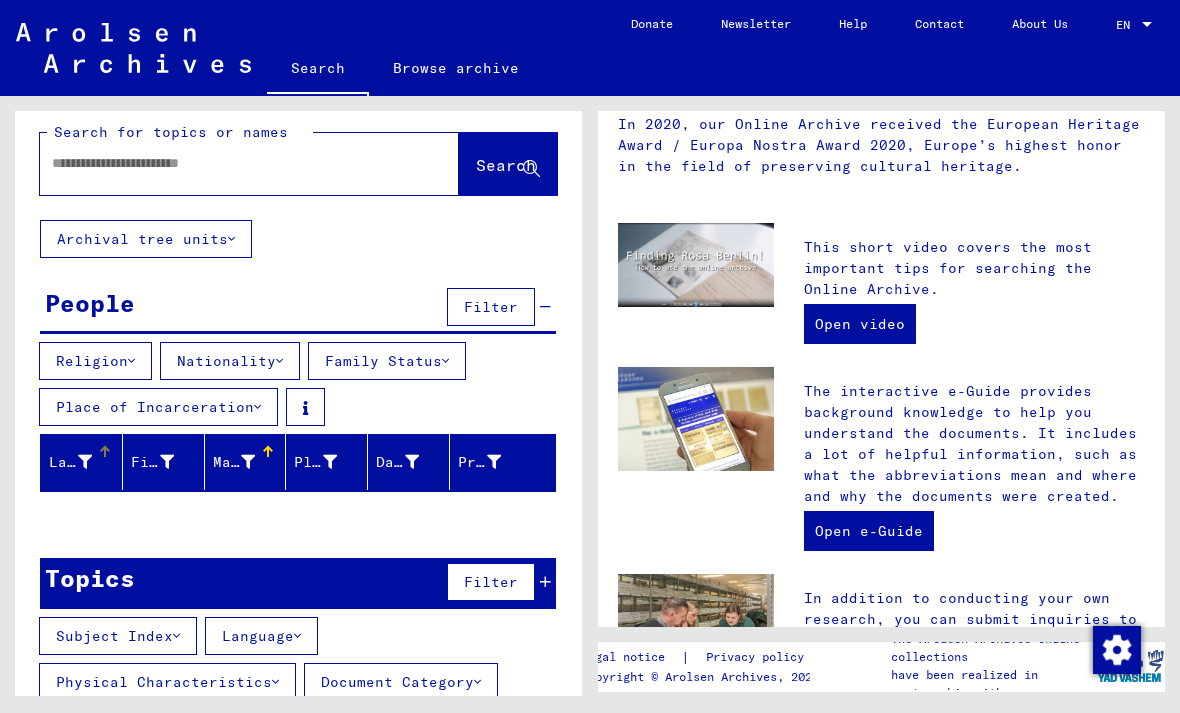 click at bounding box center [85, 462] 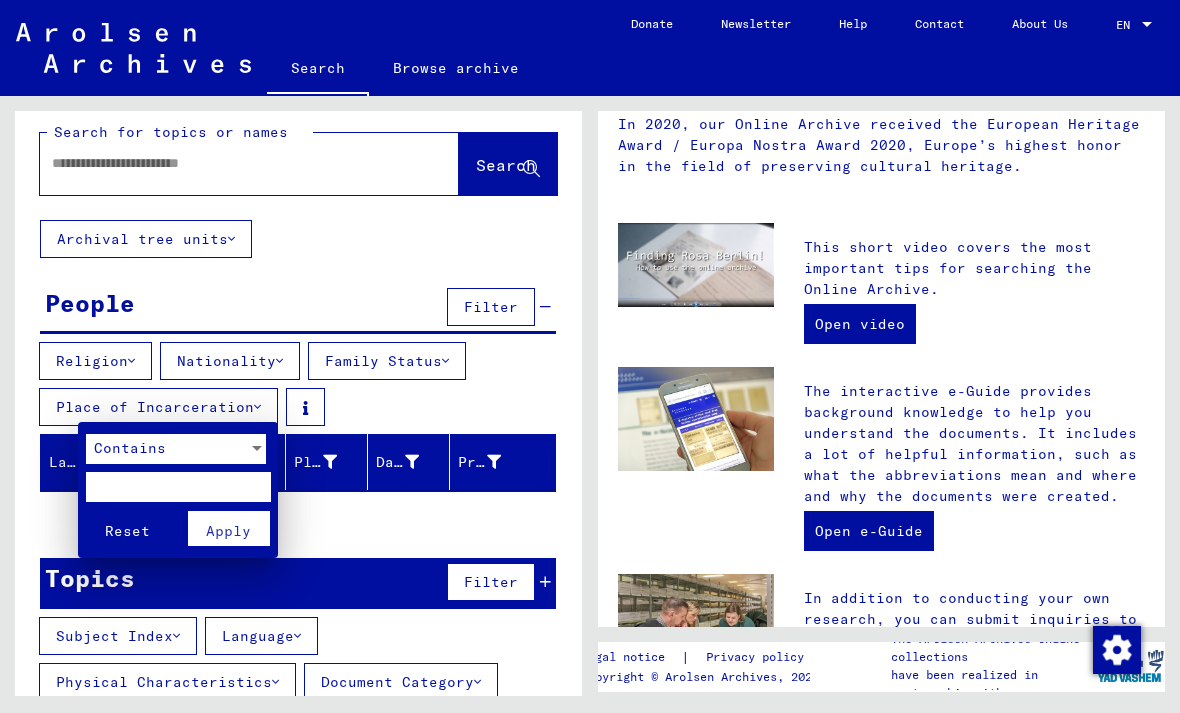 click at bounding box center [590, 356] 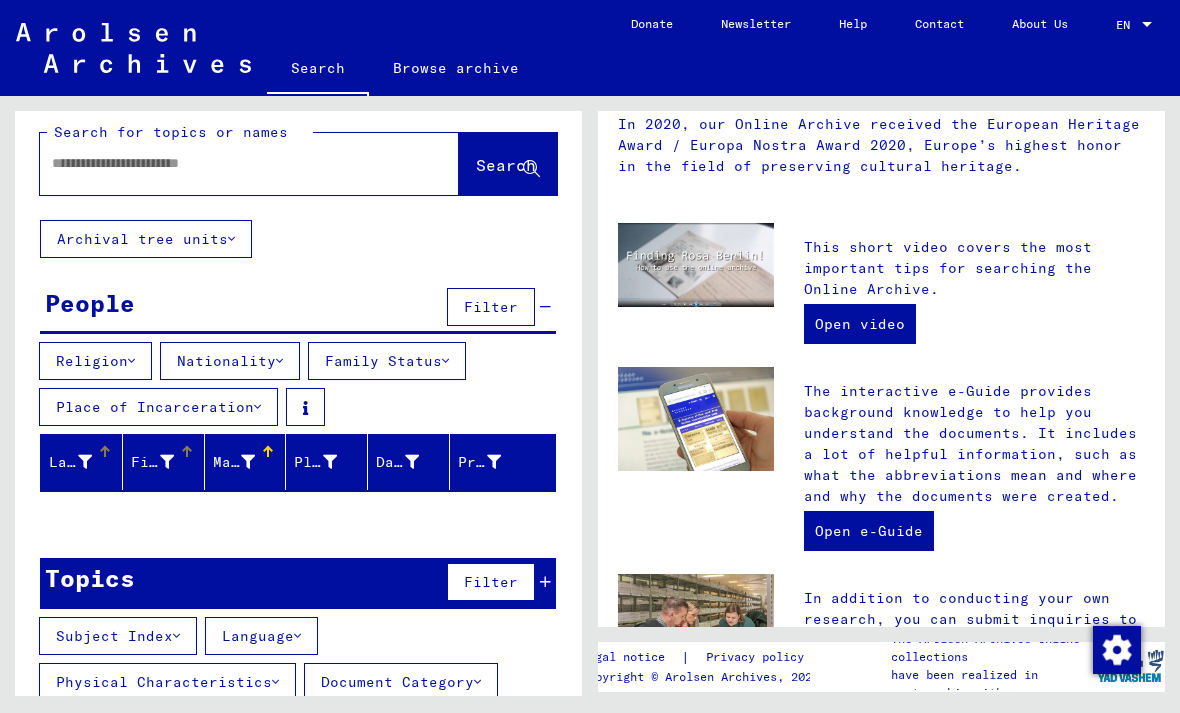 click at bounding box center (167, 462) 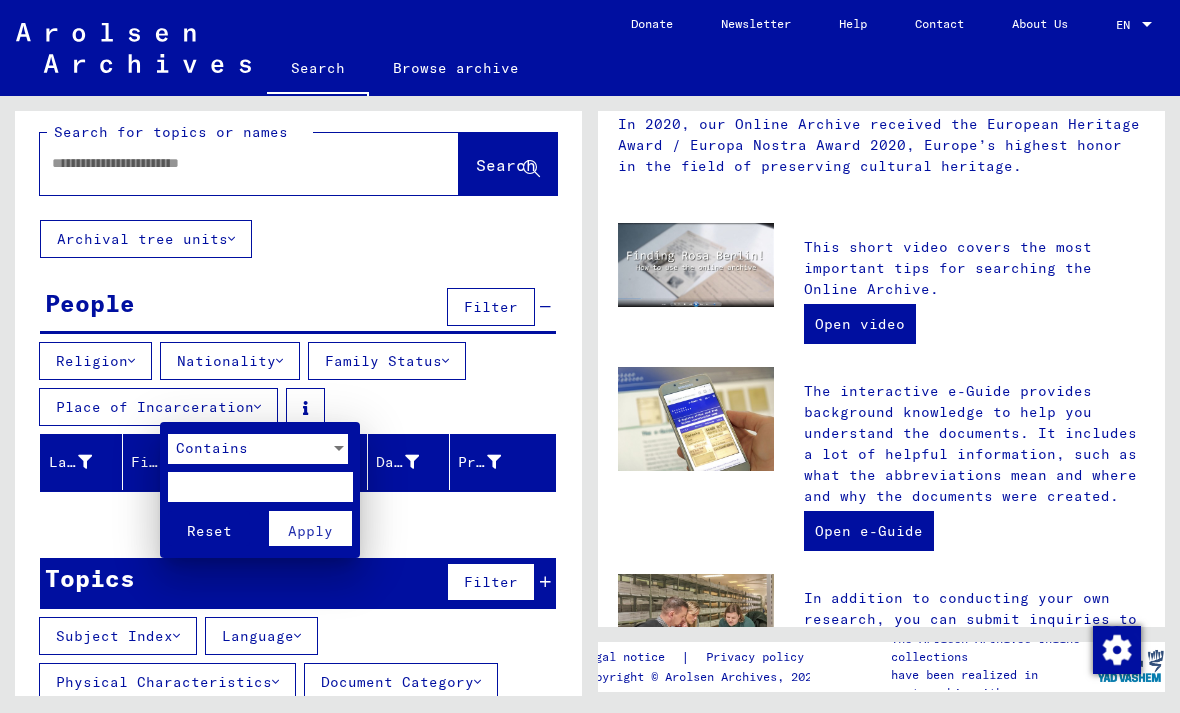 click at bounding box center [590, 356] 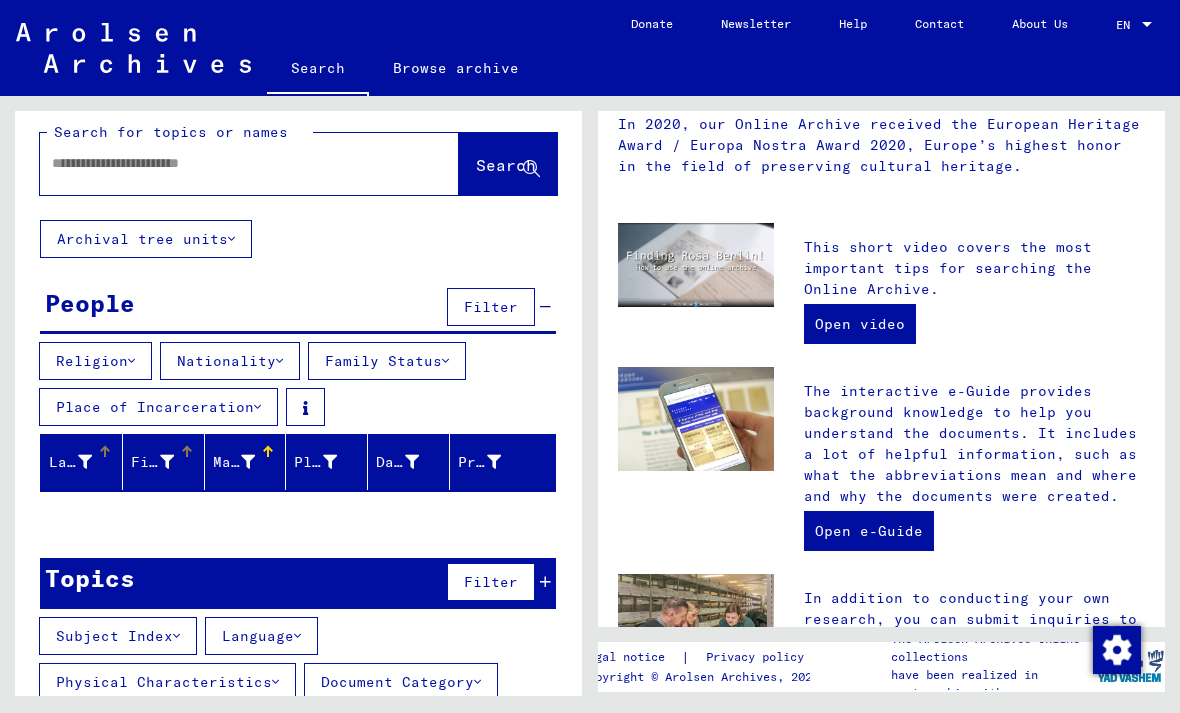 click at bounding box center [85, 462] 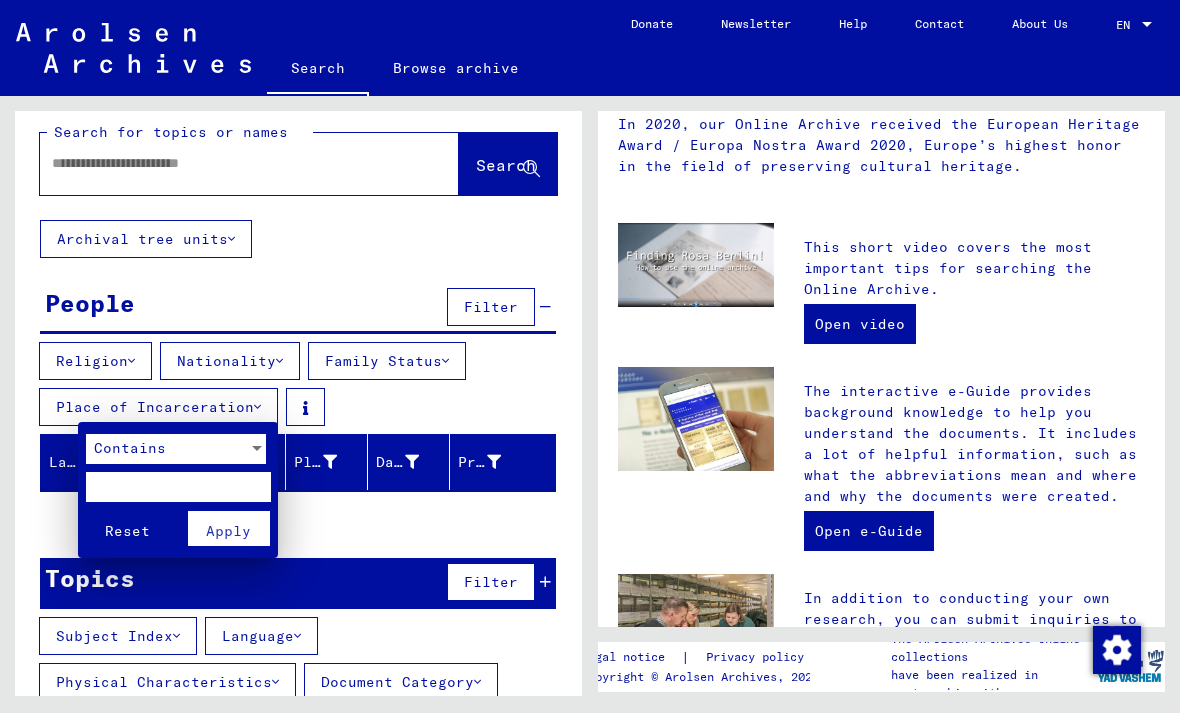 click at bounding box center [257, 449] 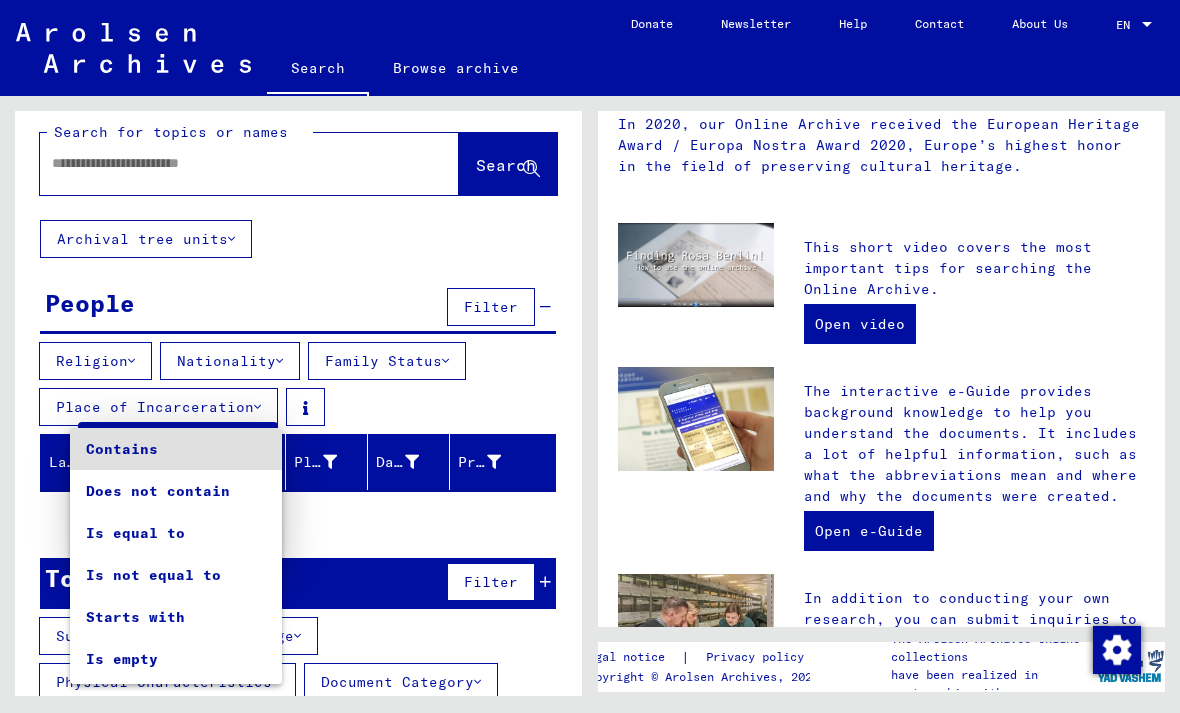 click at bounding box center (590, 356) 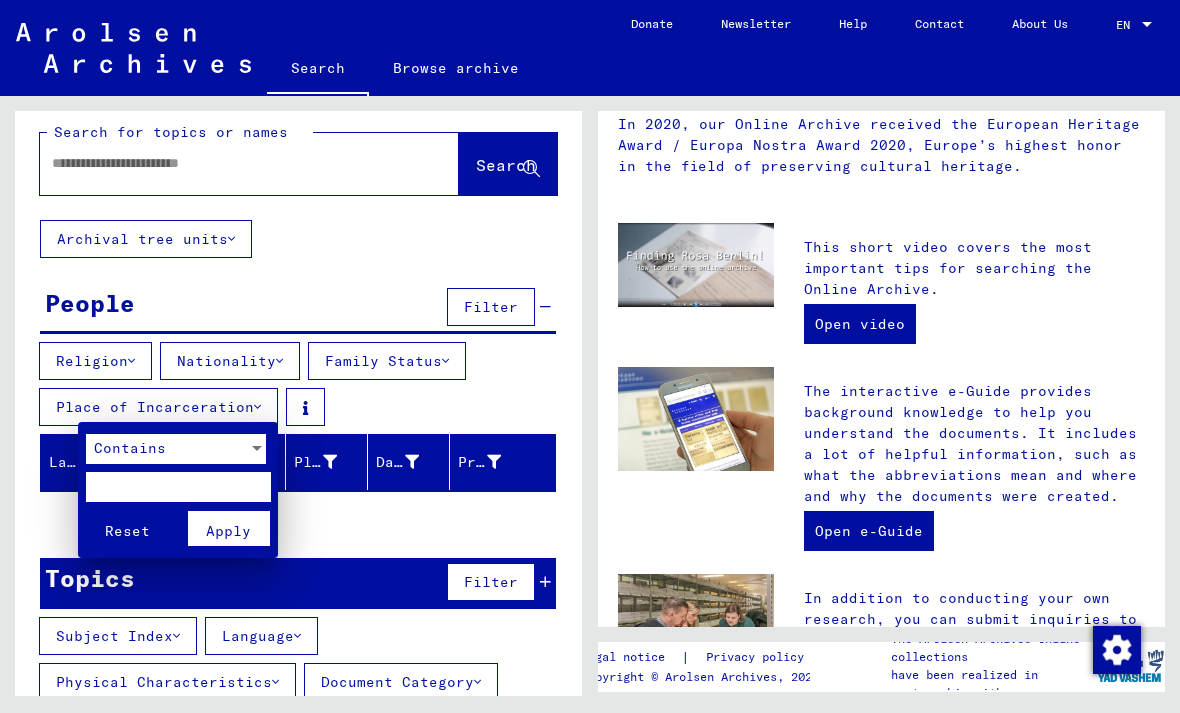 click at bounding box center (590, 356) 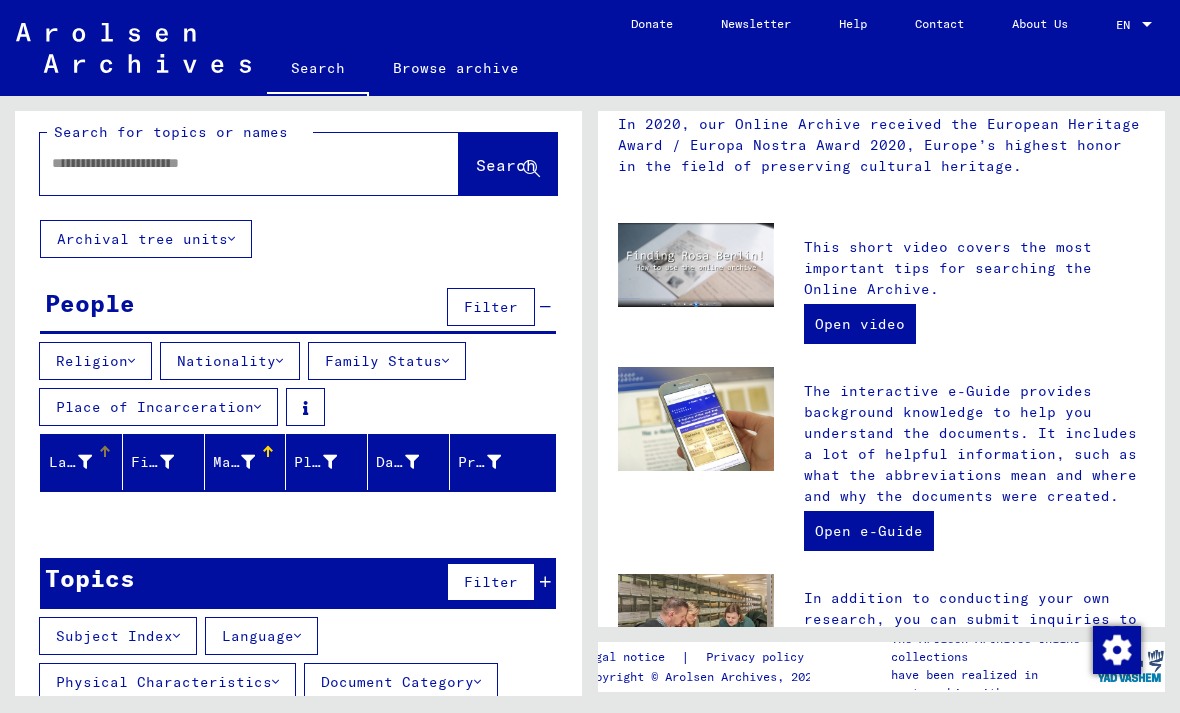 click at bounding box center [225, 163] 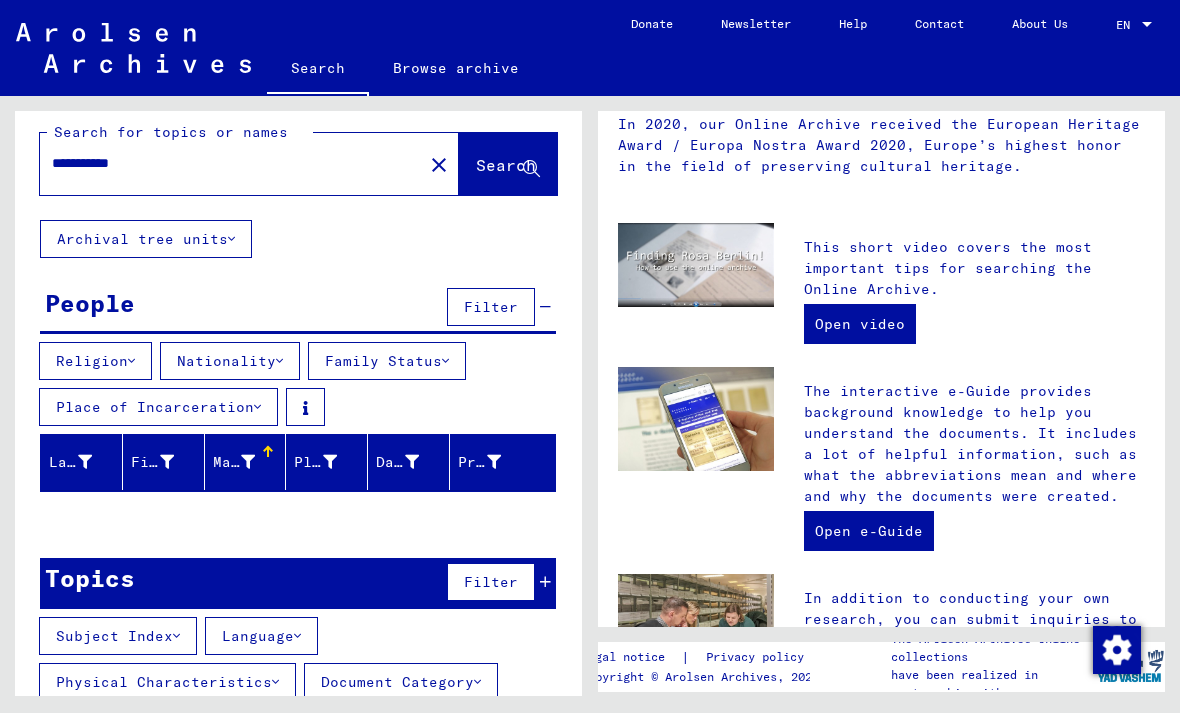 type on "**********" 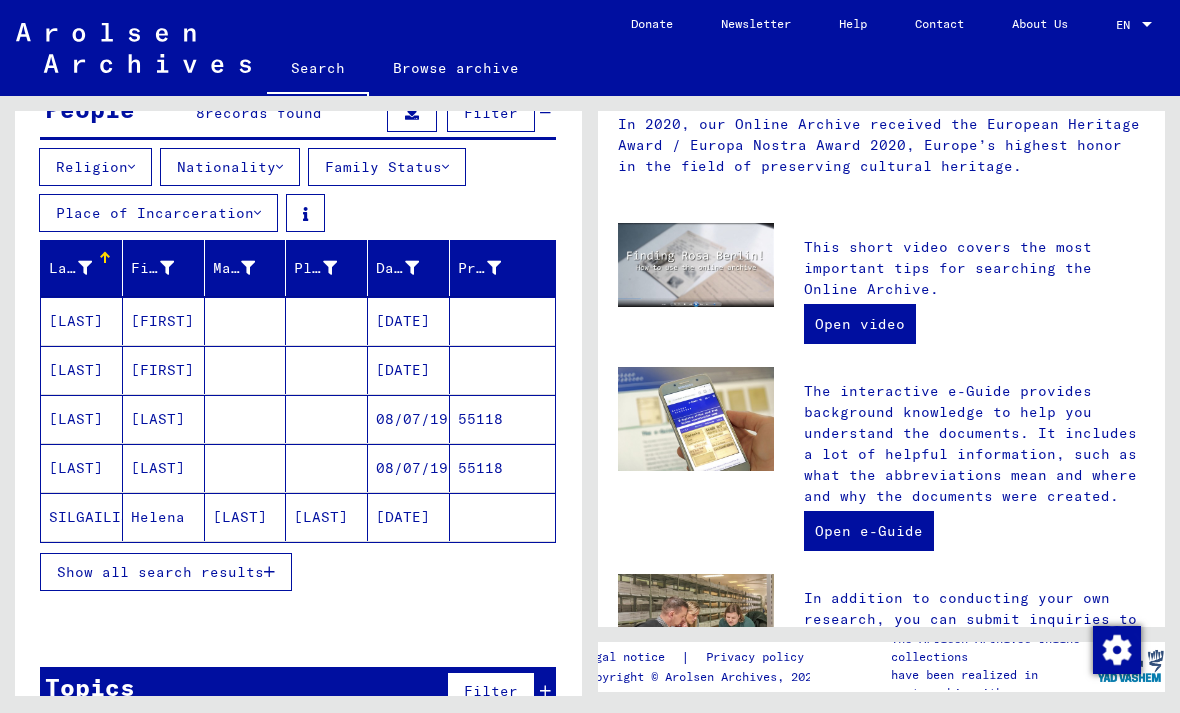 scroll, scrollTop: 204, scrollLeft: 0, axis: vertical 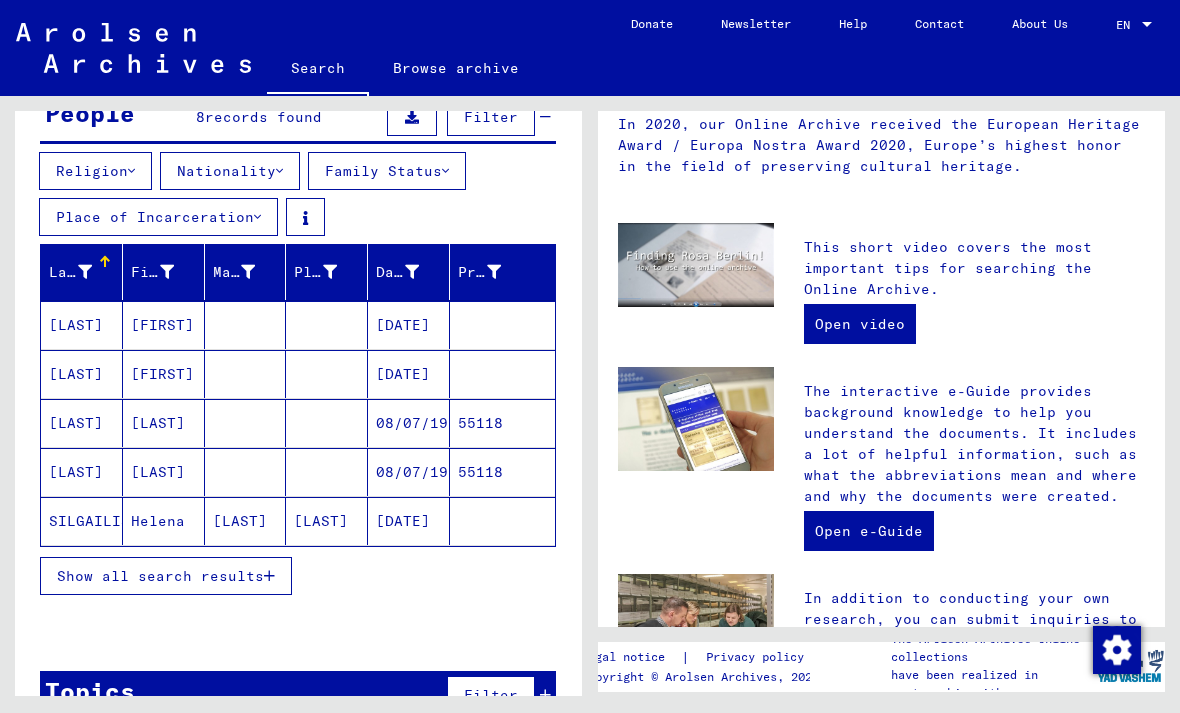 click on "[LAST]" at bounding box center (82, 374) 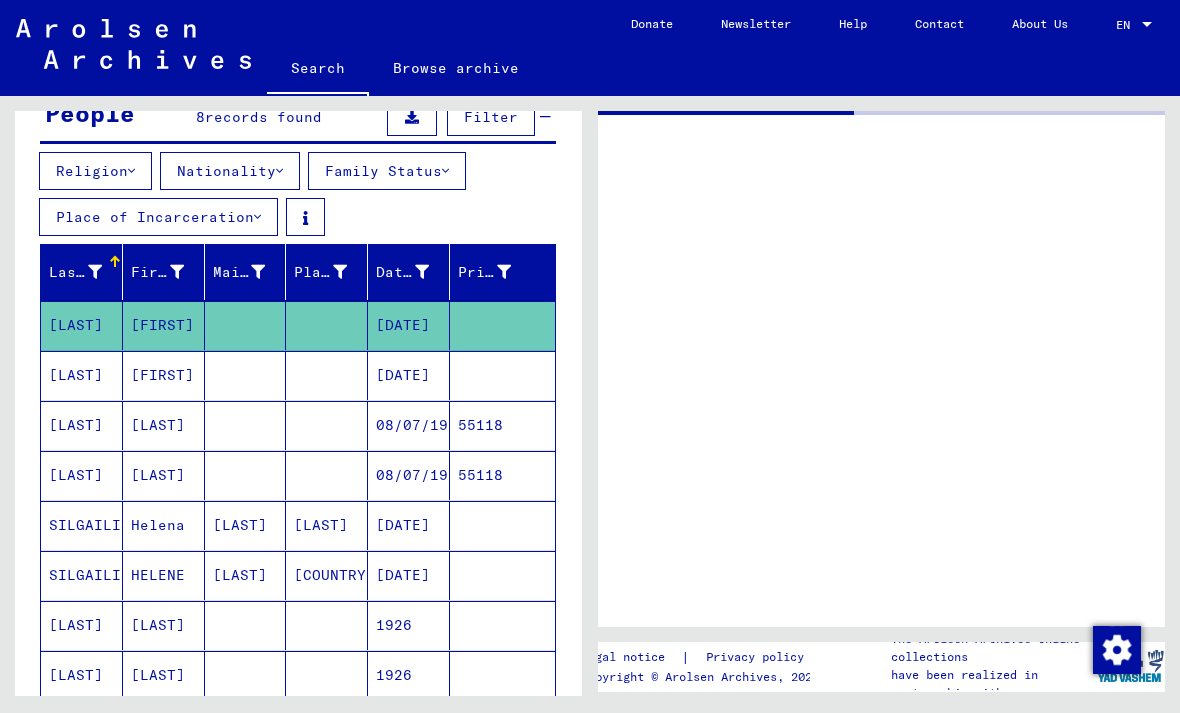 scroll, scrollTop: 0, scrollLeft: 0, axis: both 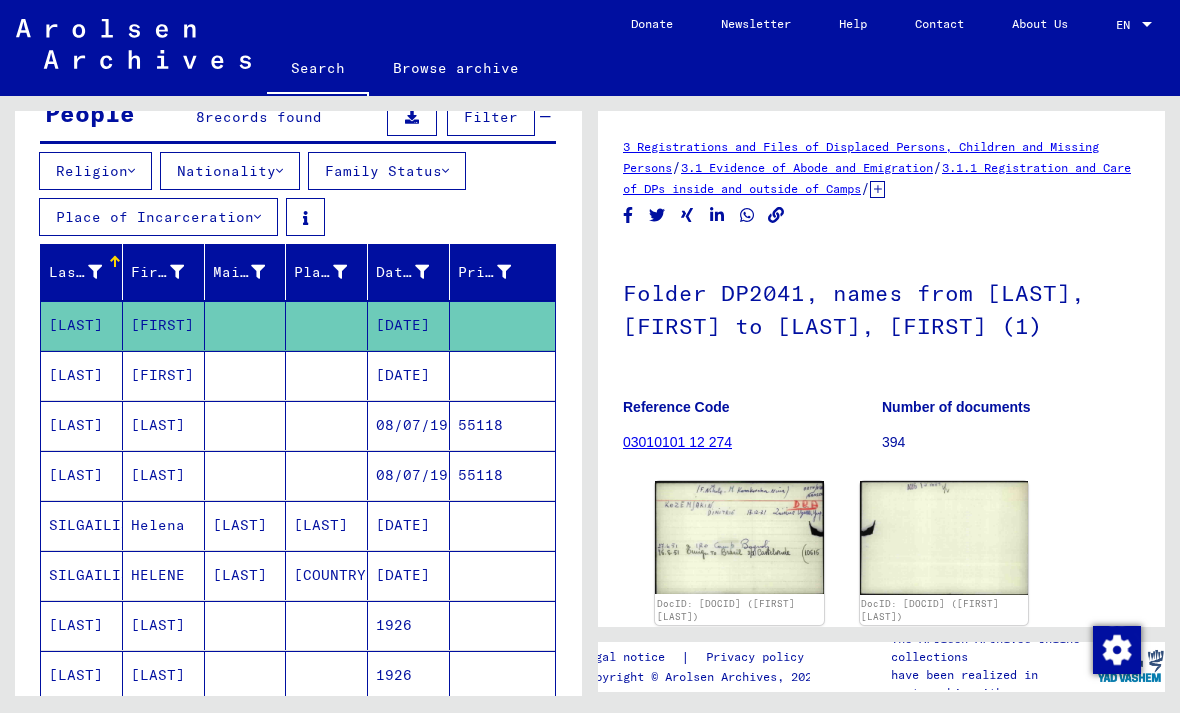 click 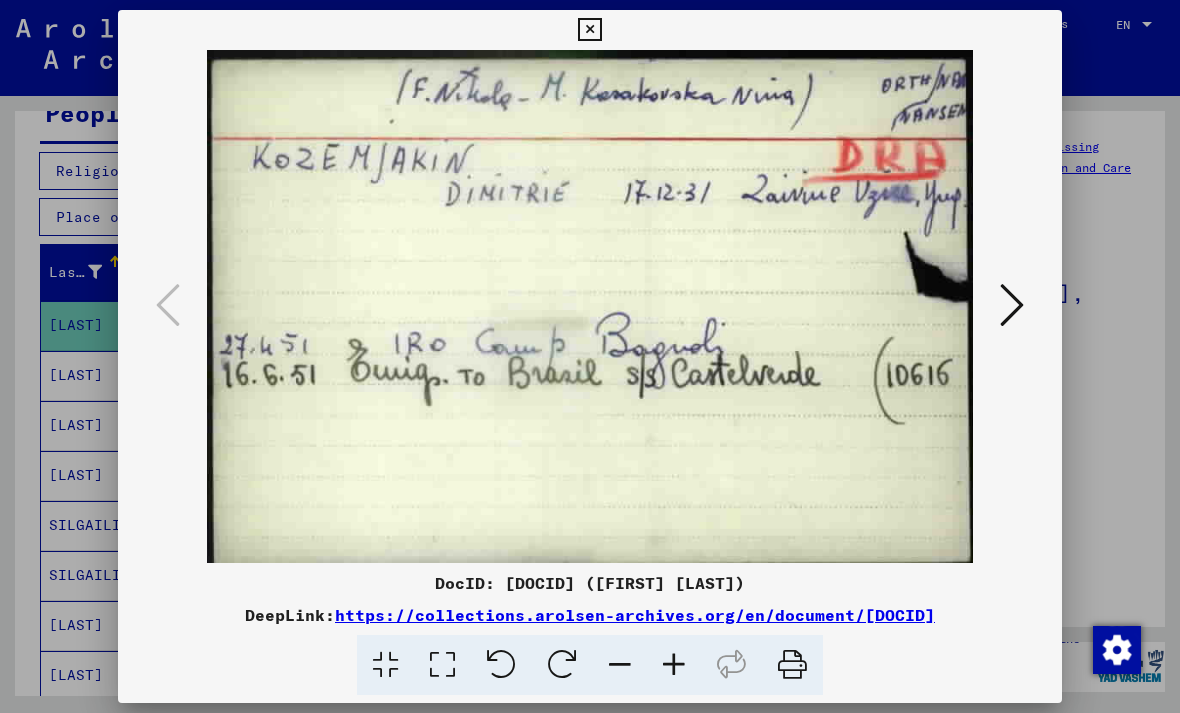 click at bounding box center (589, 30) 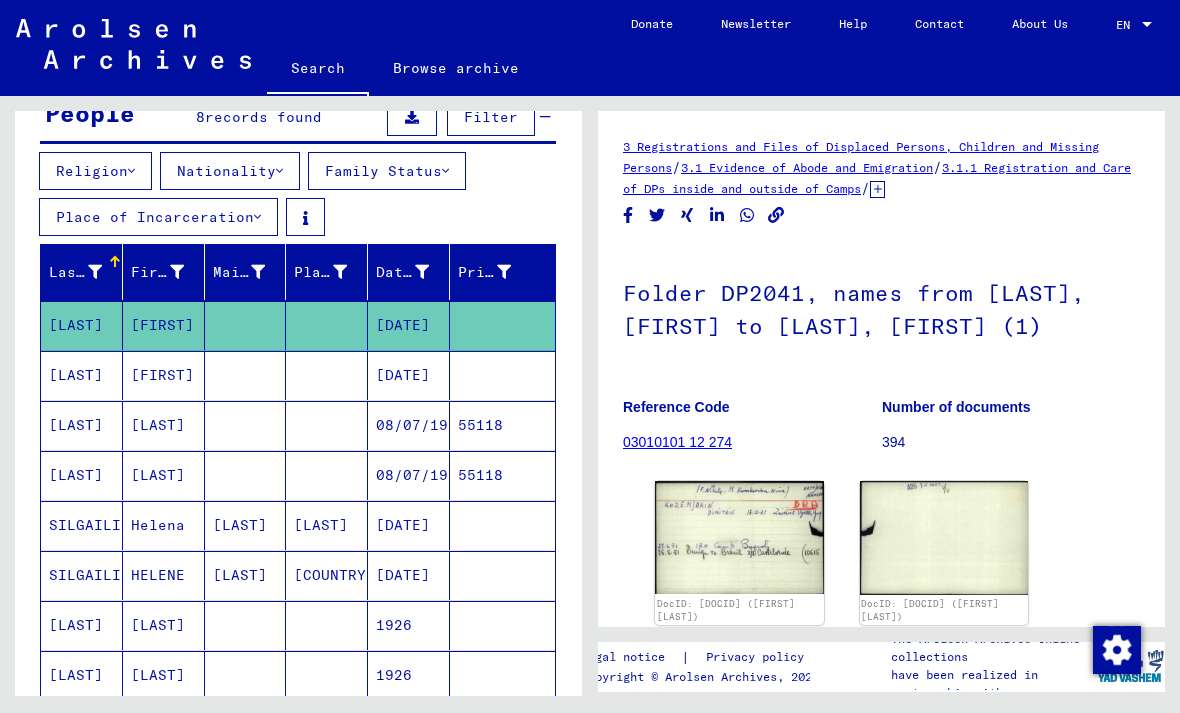 click on "[LAST]" at bounding box center [82, 425] 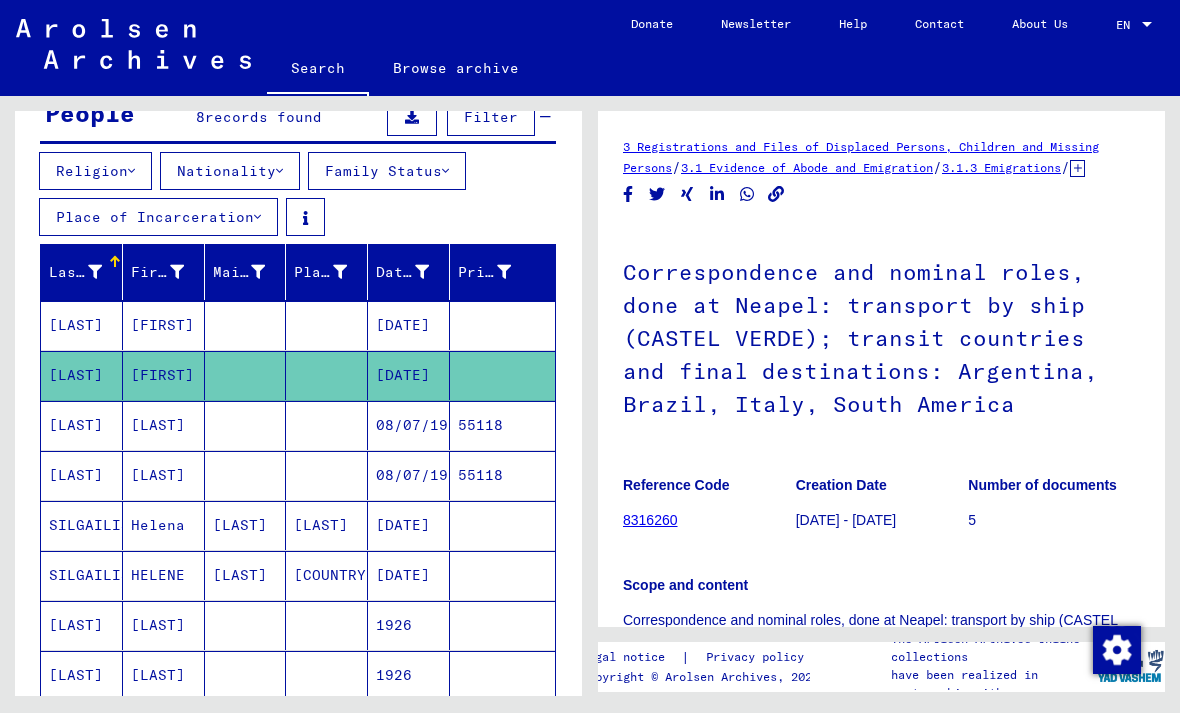 scroll, scrollTop: 0, scrollLeft: 0, axis: both 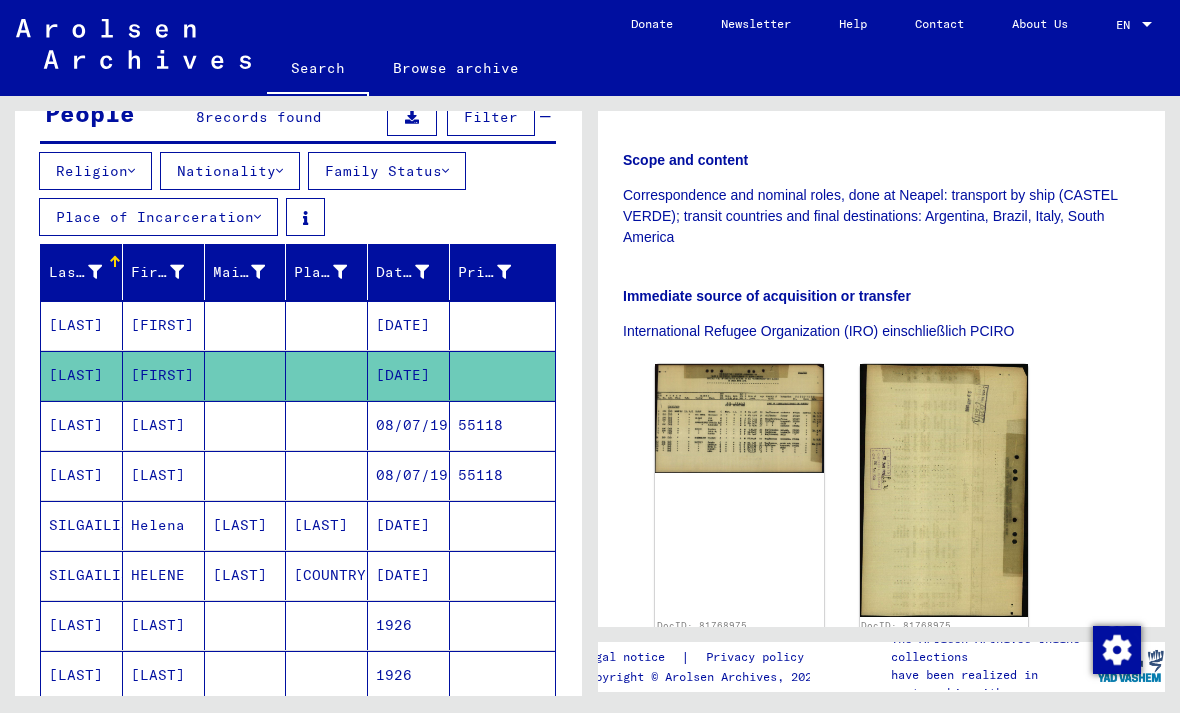 click 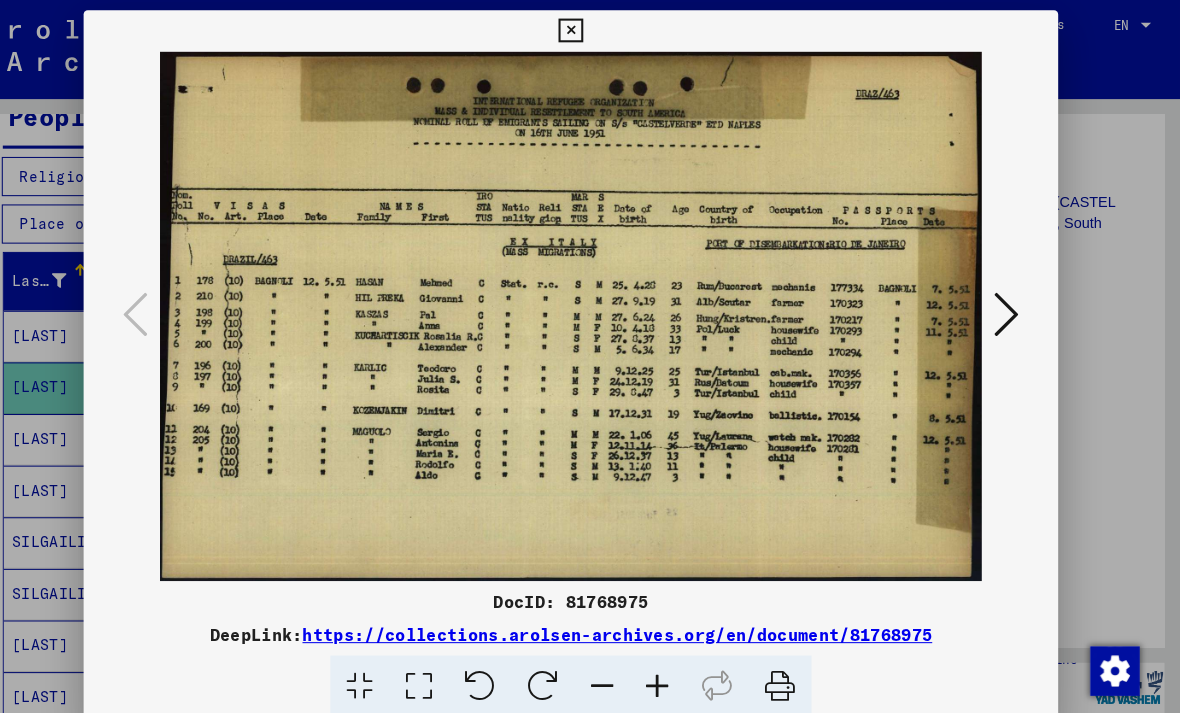 click at bounding box center [589, 30] 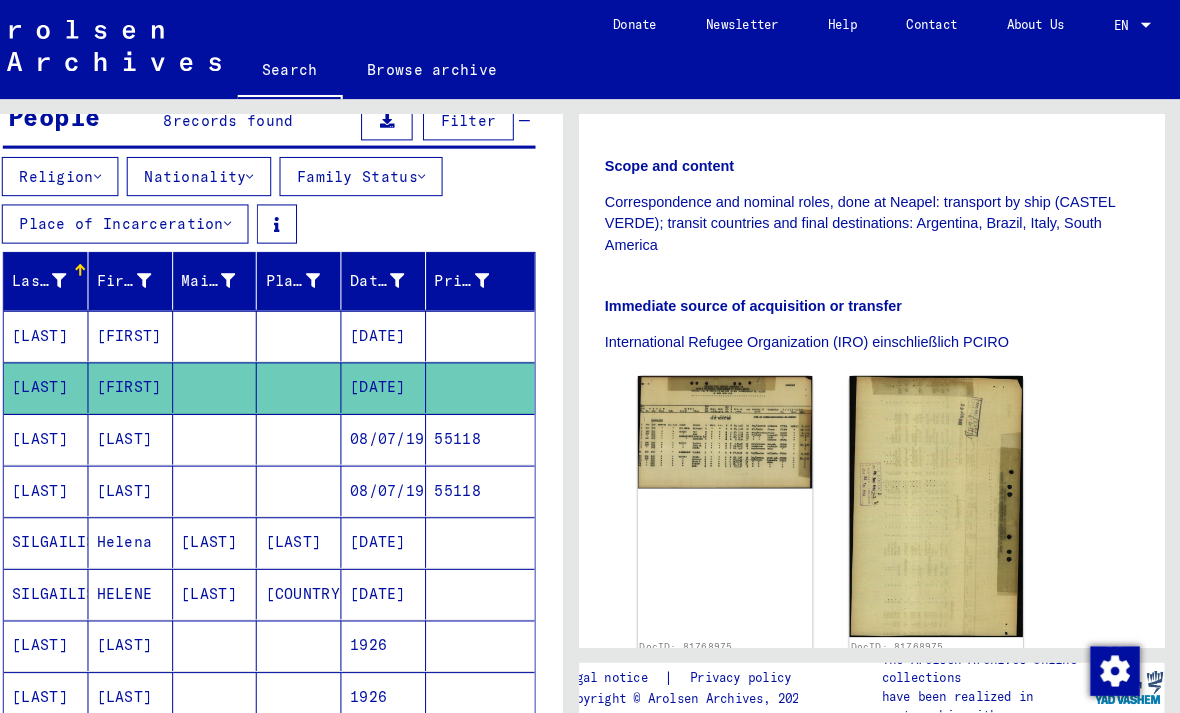 click on "[LAST]" at bounding box center (82, 475) 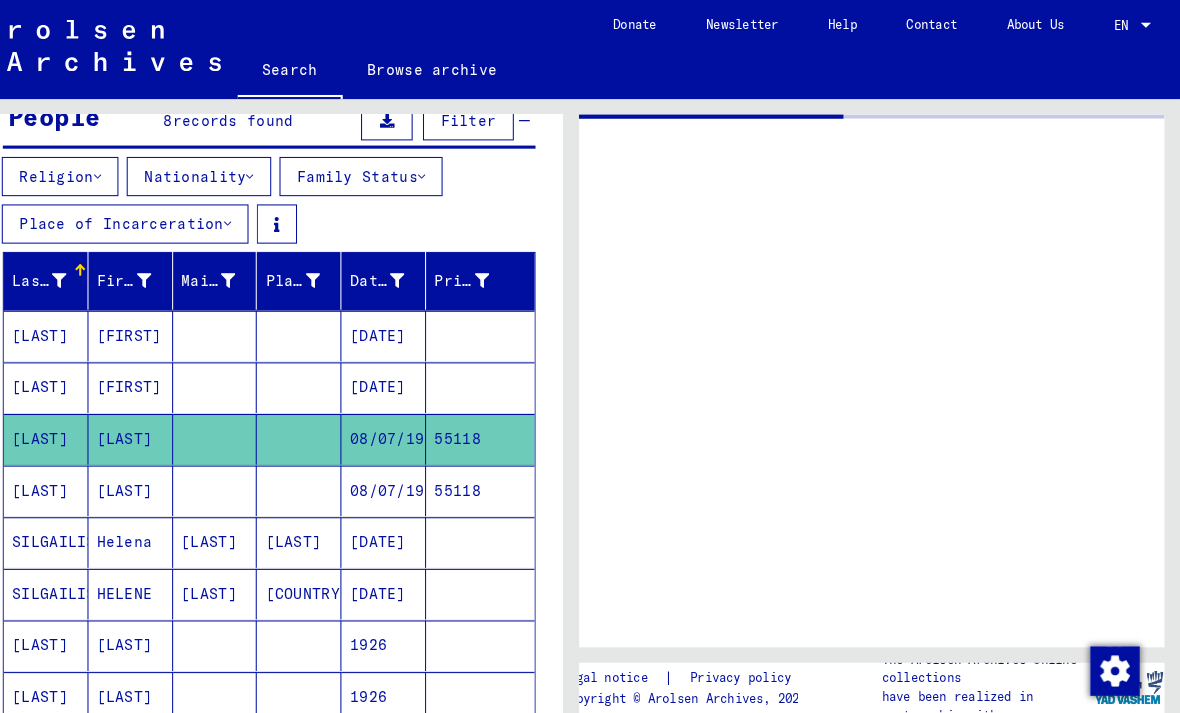 scroll, scrollTop: 0, scrollLeft: 0, axis: both 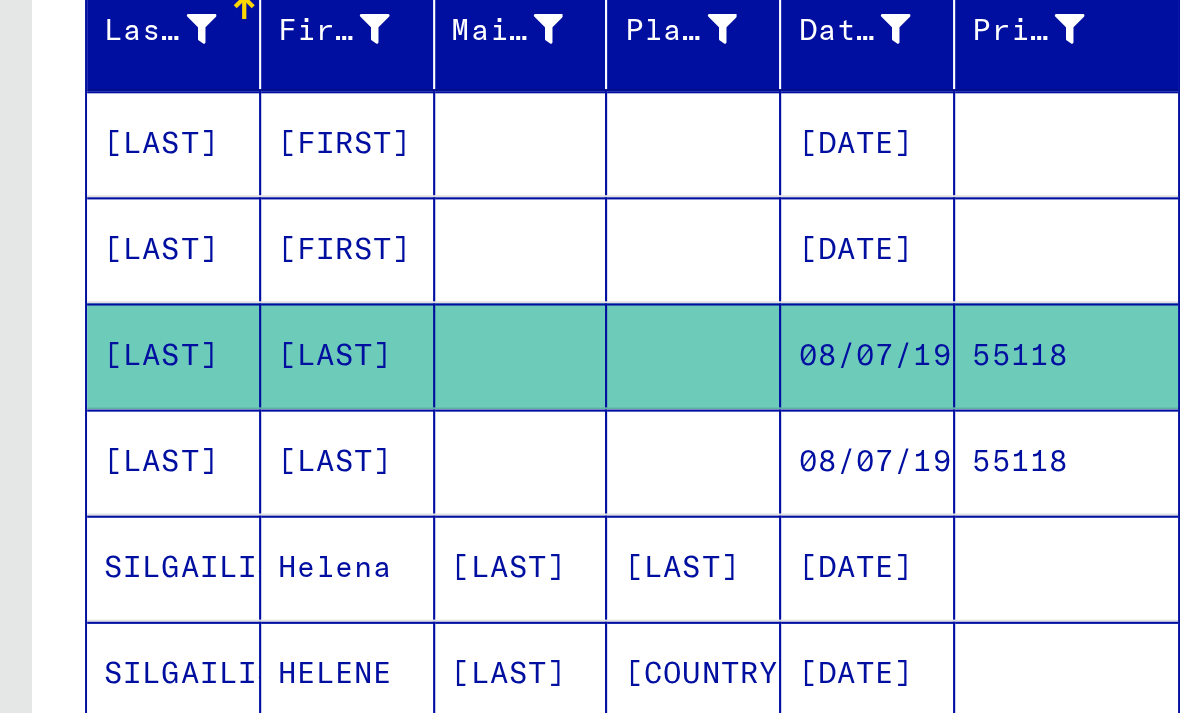 click on "SILGAILIS" at bounding box center [82, 483] 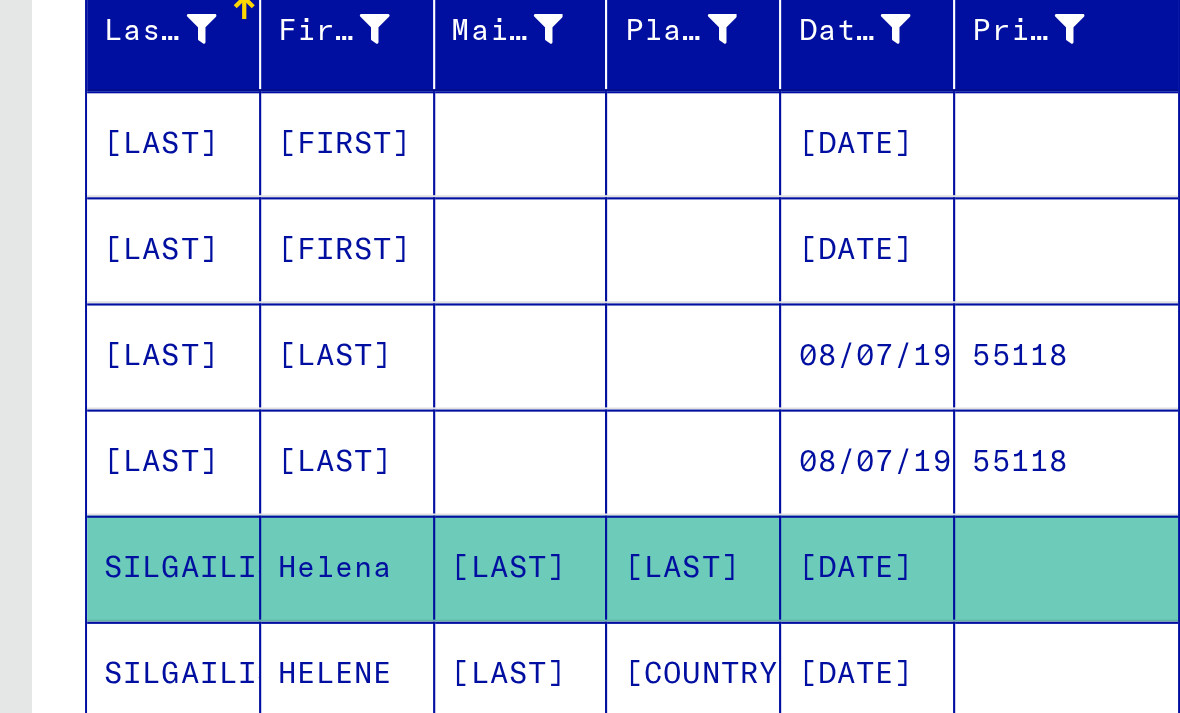 scroll, scrollTop: 0, scrollLeft: 0, axis: both 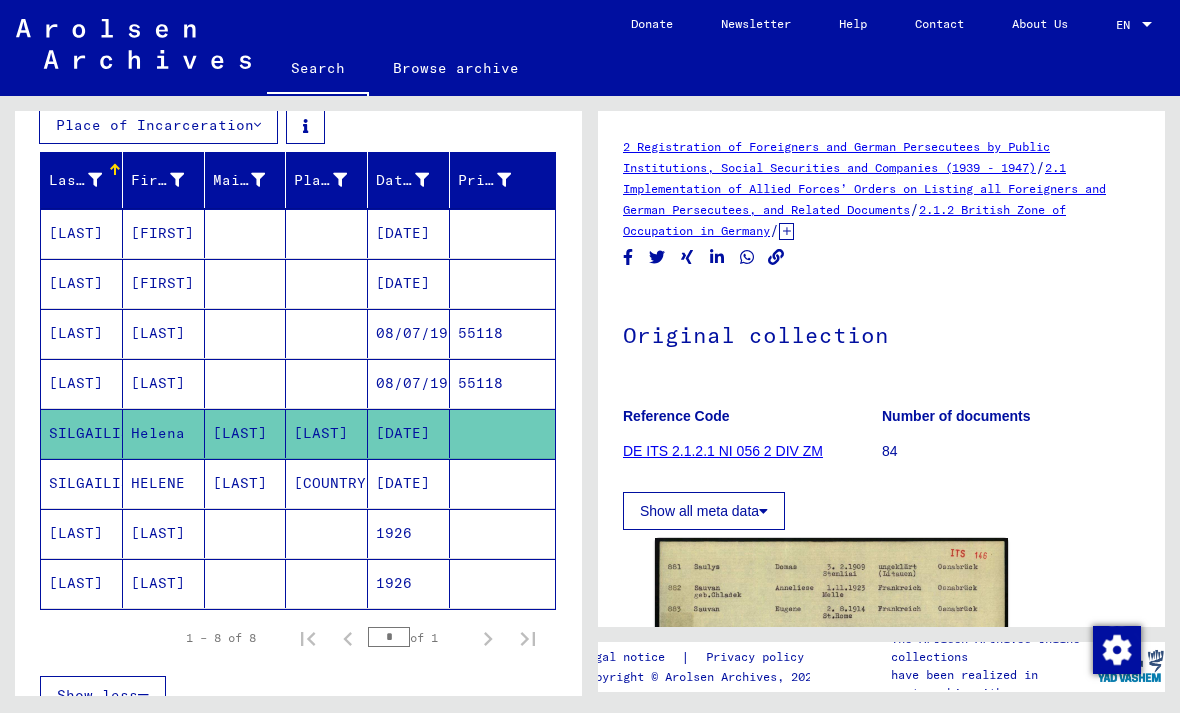 click 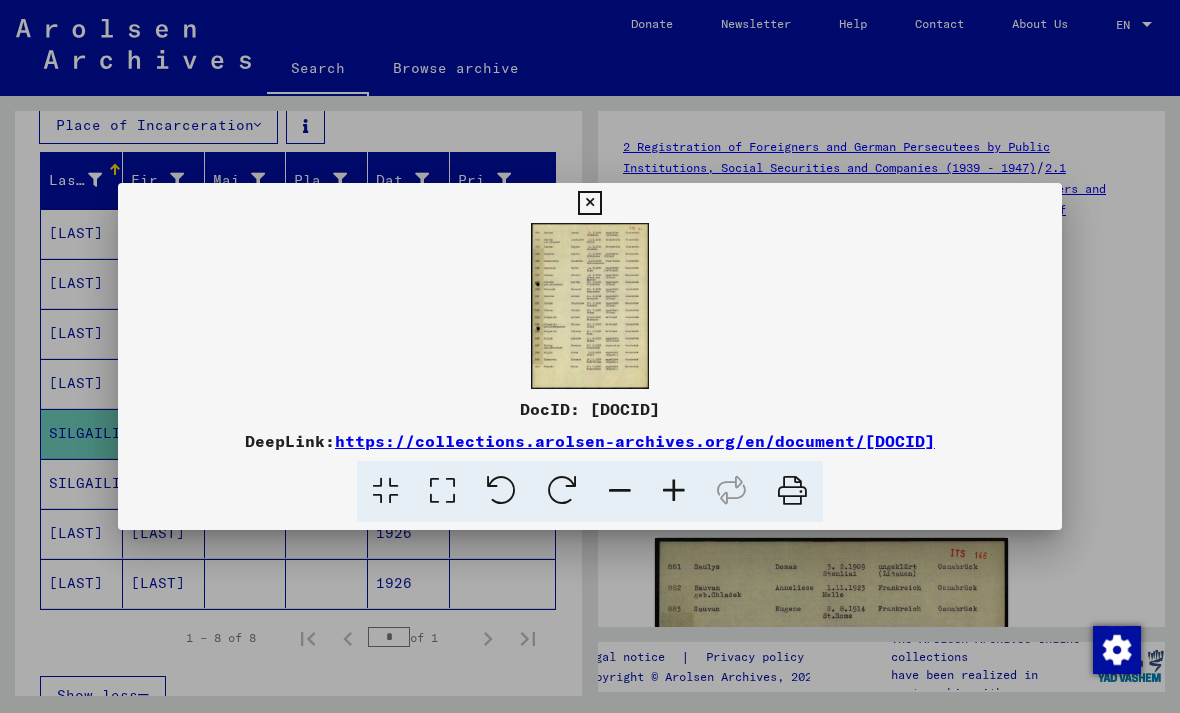 click at bounding box center [590, 306] 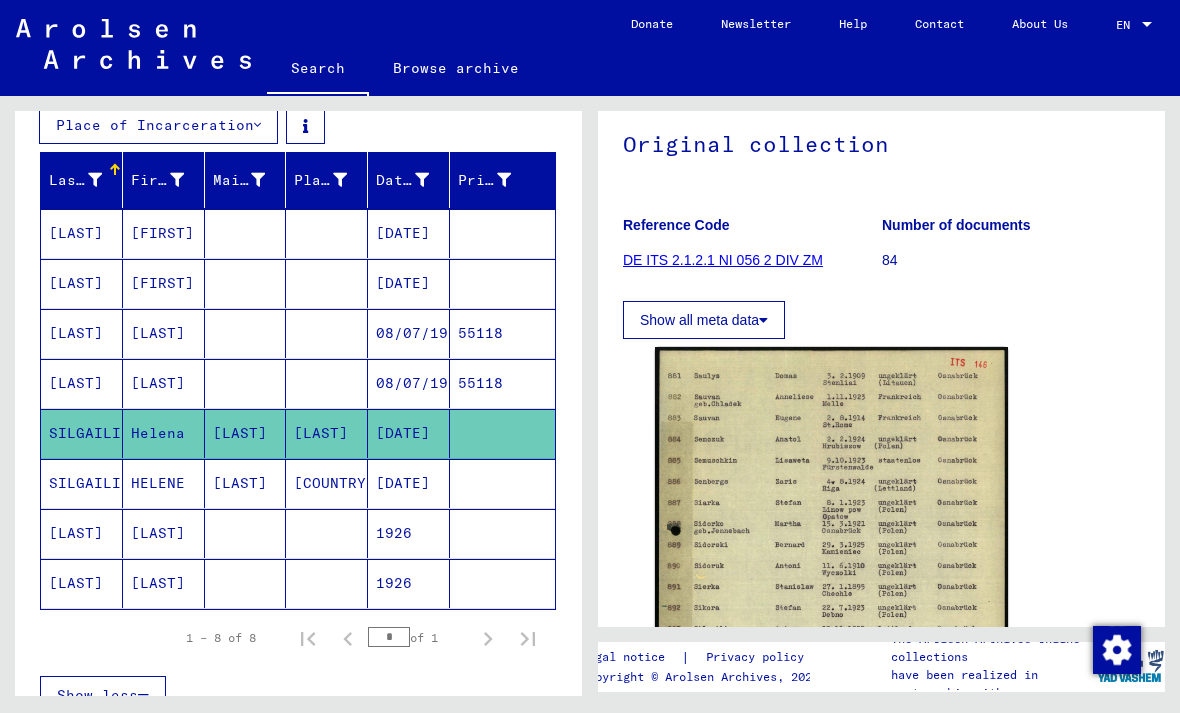 scroll, scrollTop: 188, scrollLeft: 0, axis: vertical 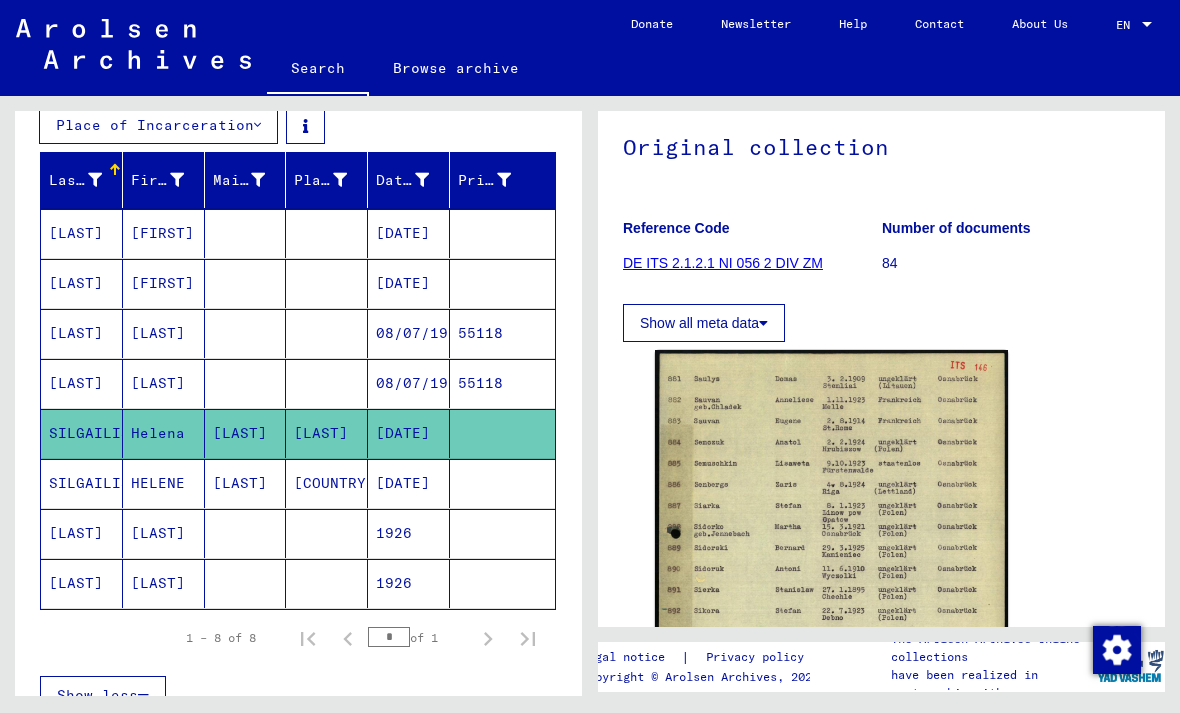 click on "SILGAILIS" at bounding box center (82, 533) 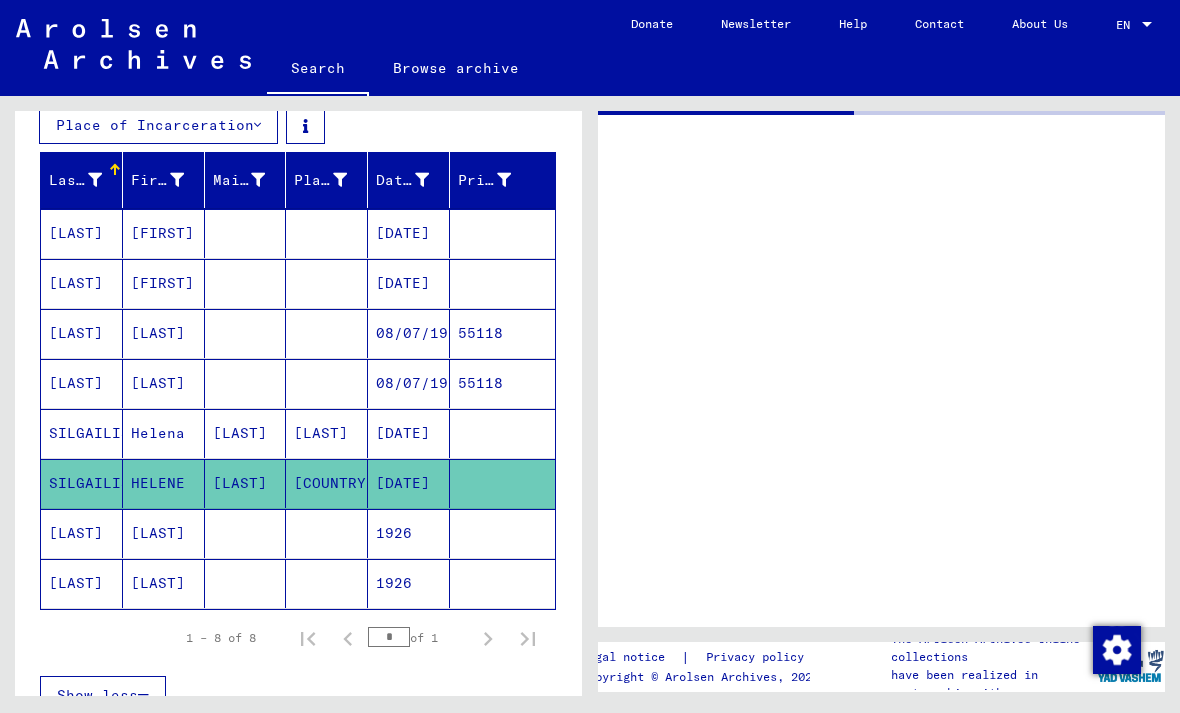 scroll, scrollTop: 0, scrollLeft: 0, axis: both 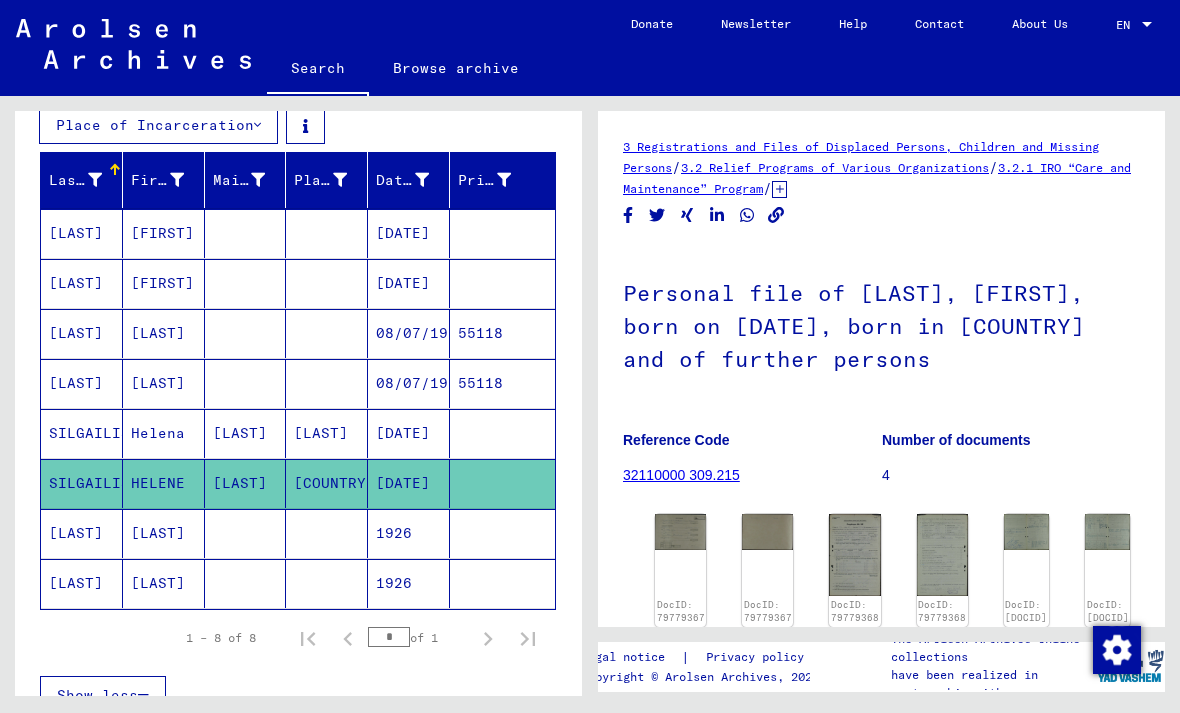 click 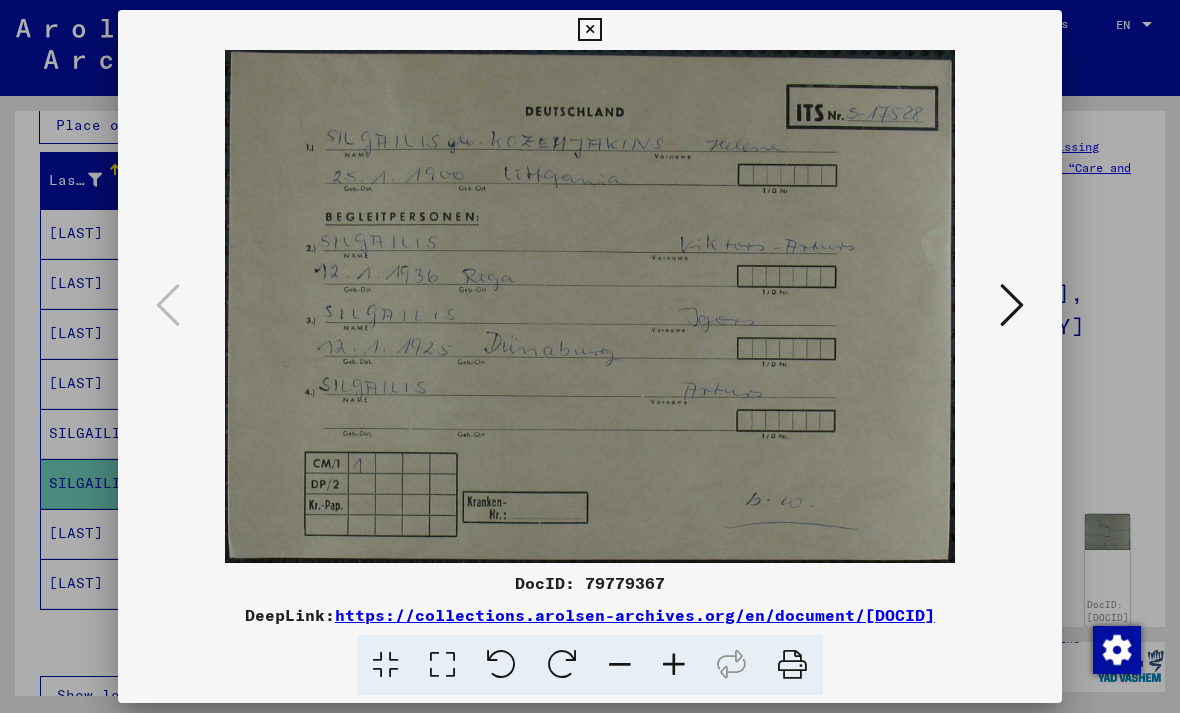 click at bounding box center [590, 356] 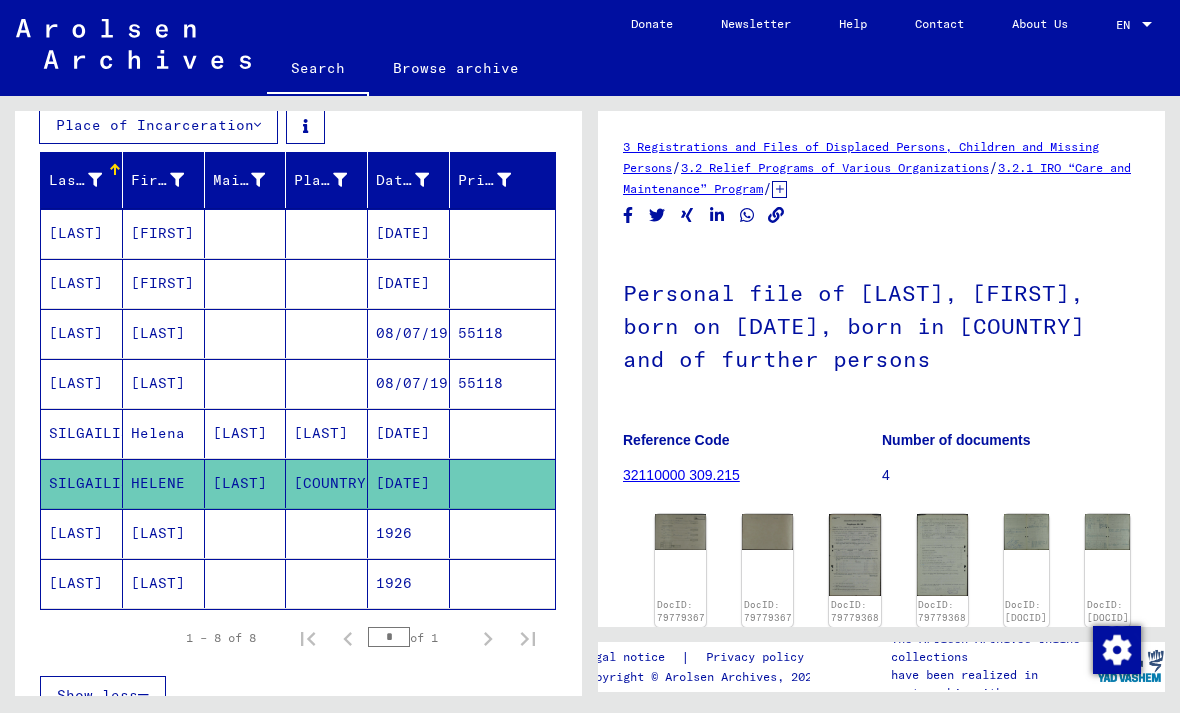 click on "[LAST]" at bounding box center [82, 583] 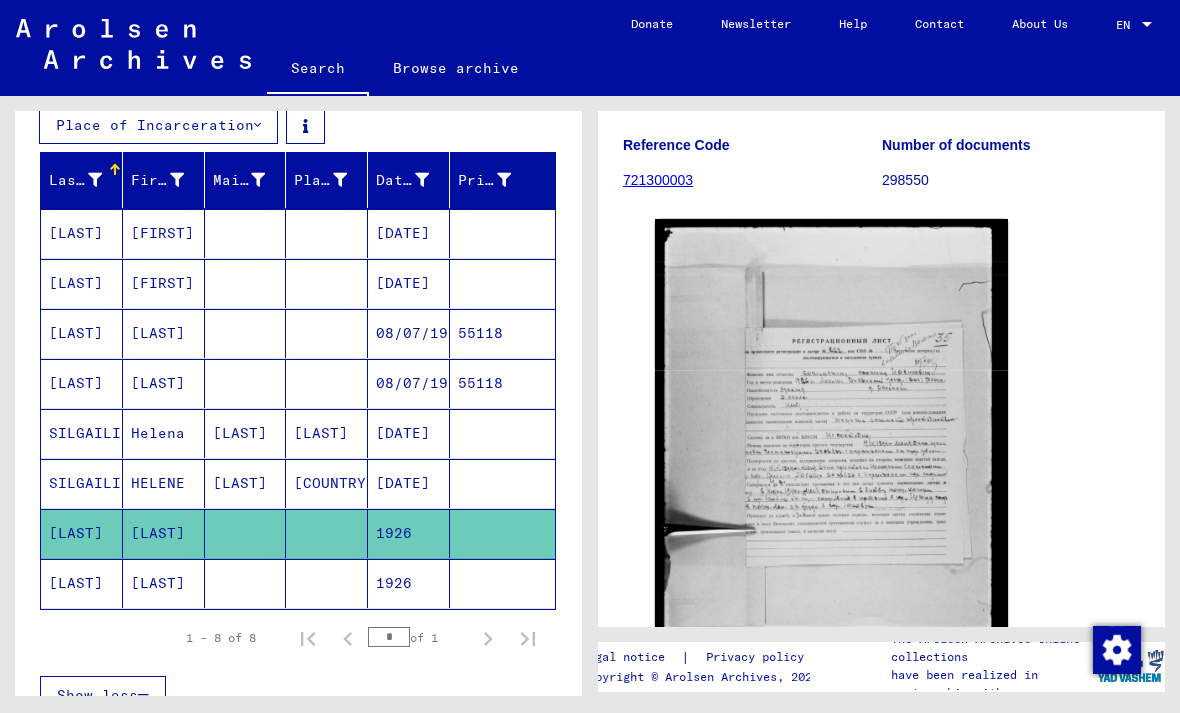 scroll, scrollTop: 230, scrollLeft: 0, axis: vertical 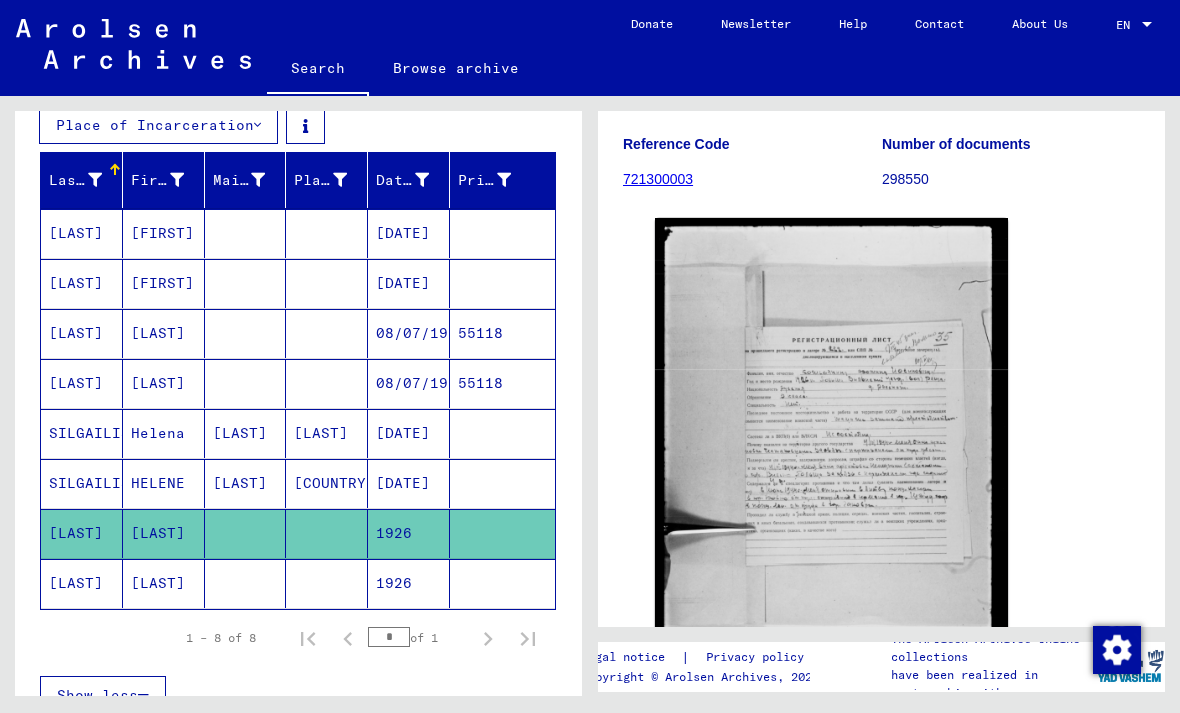 click 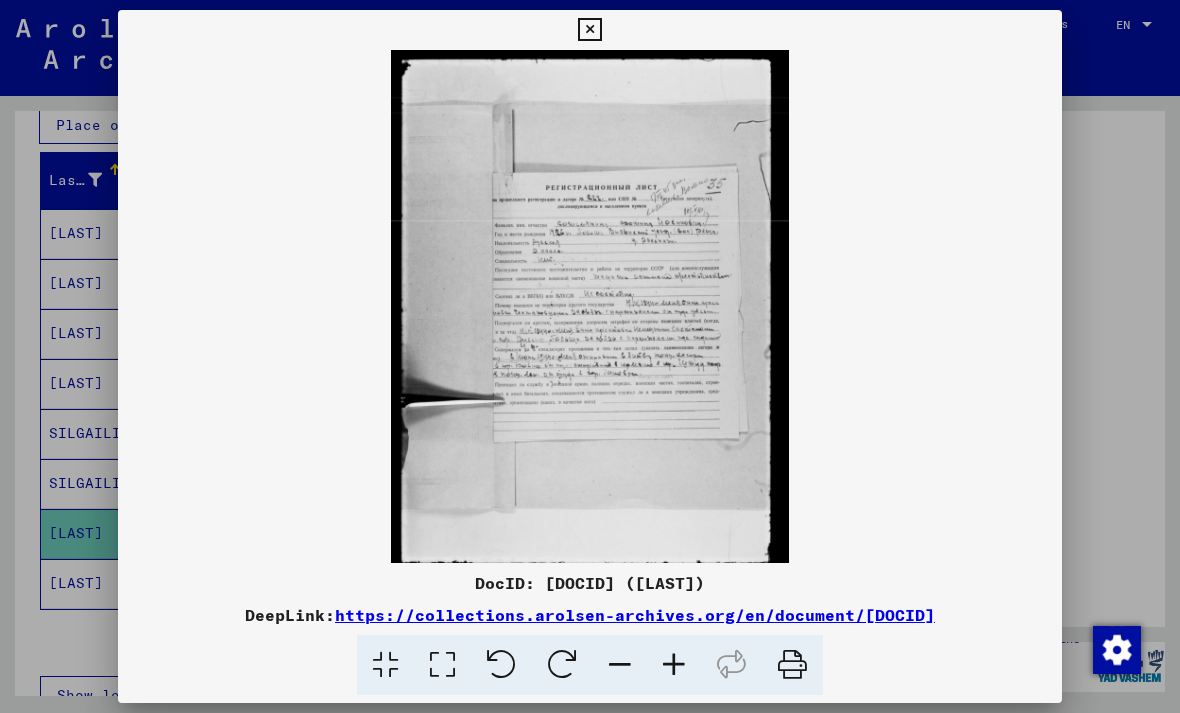click at bounding box center (589, 30) 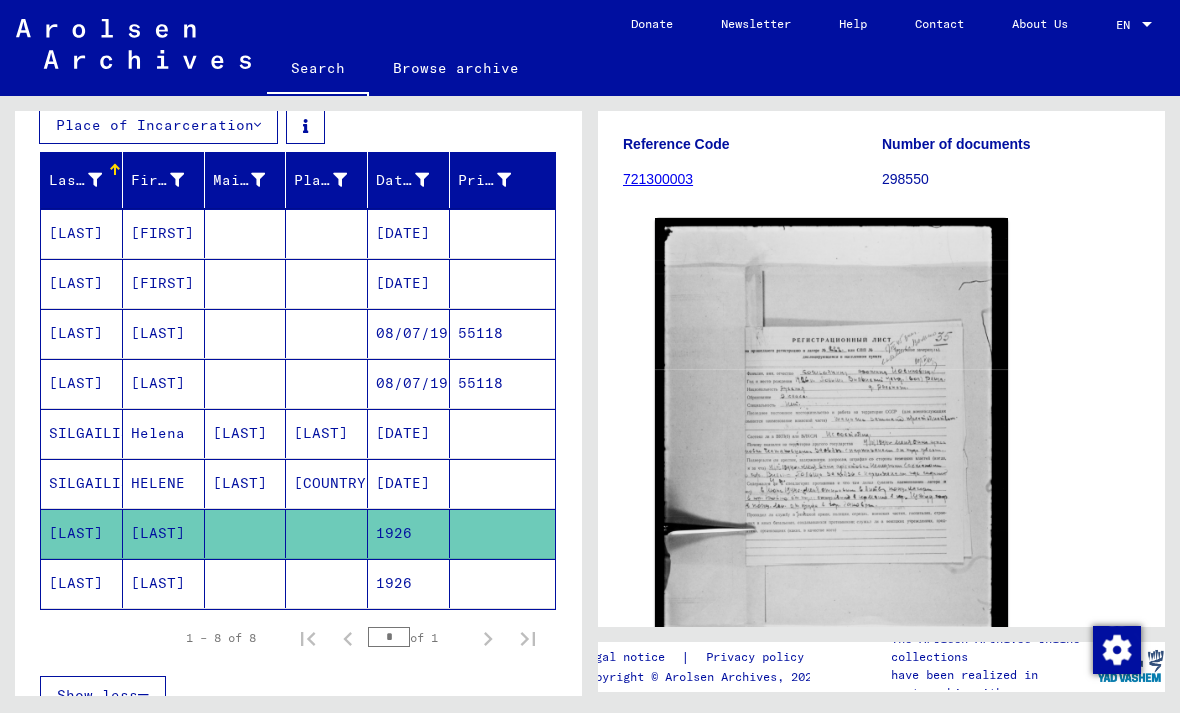 click on "[LAST]" 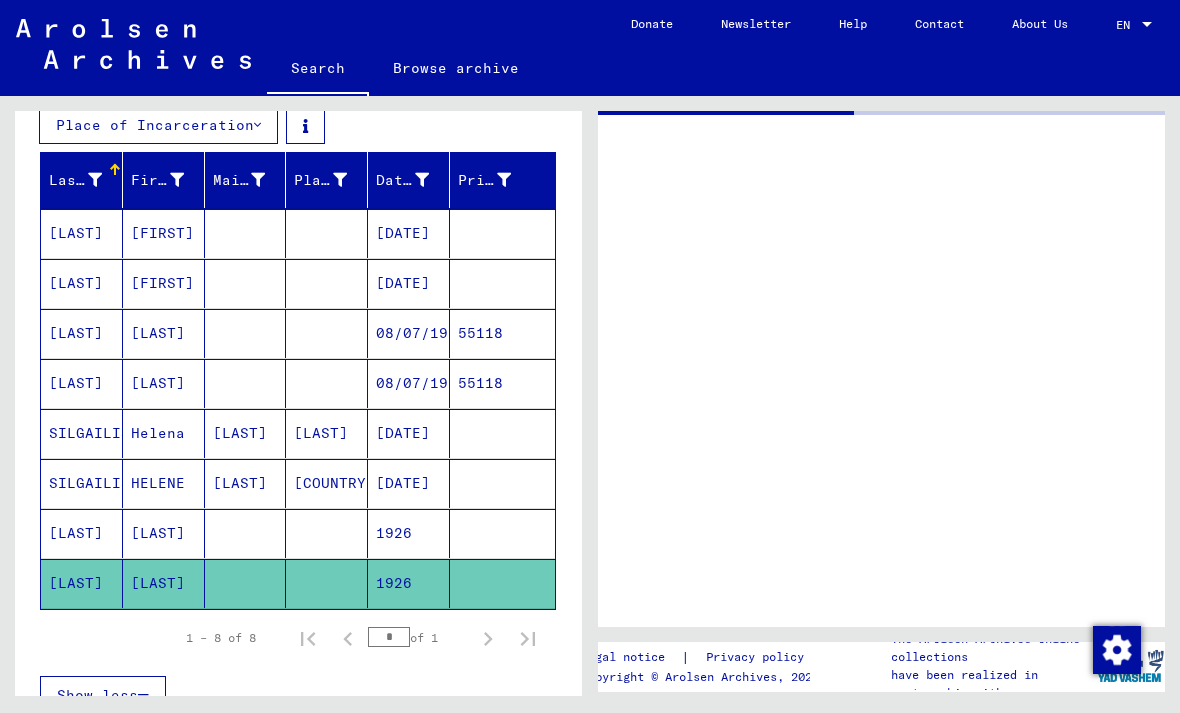 scroll, scrollTop: 0, scrollLeft: 0, axis: both 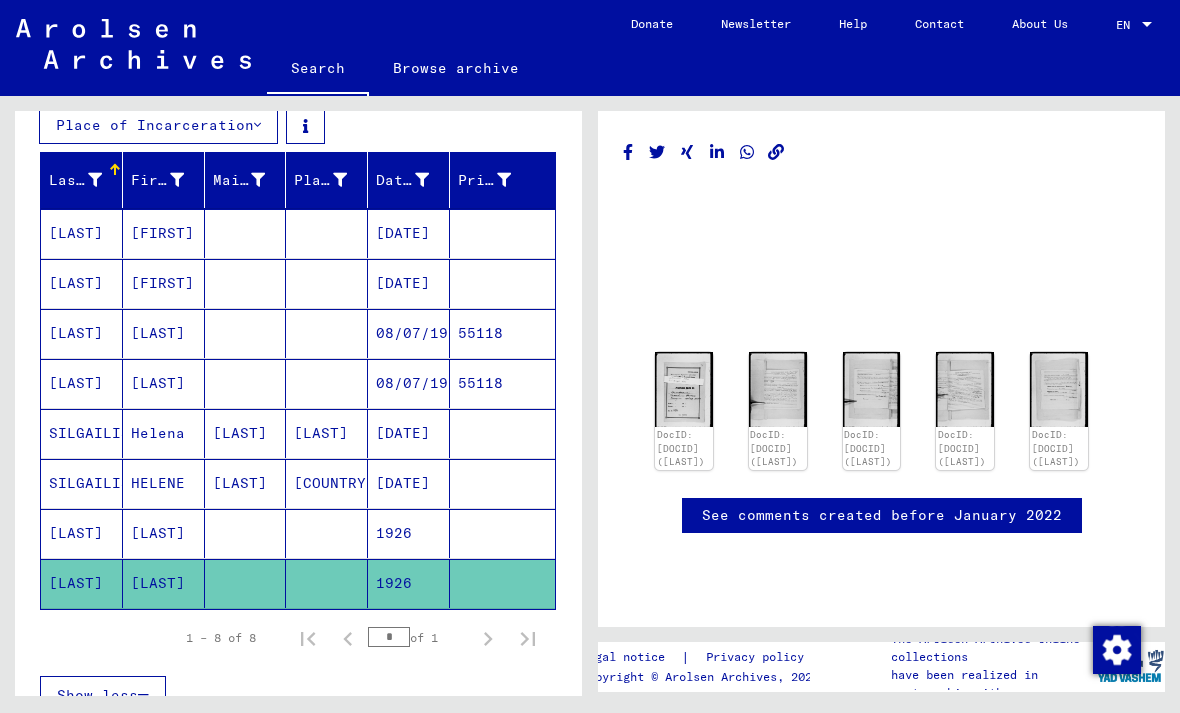 click 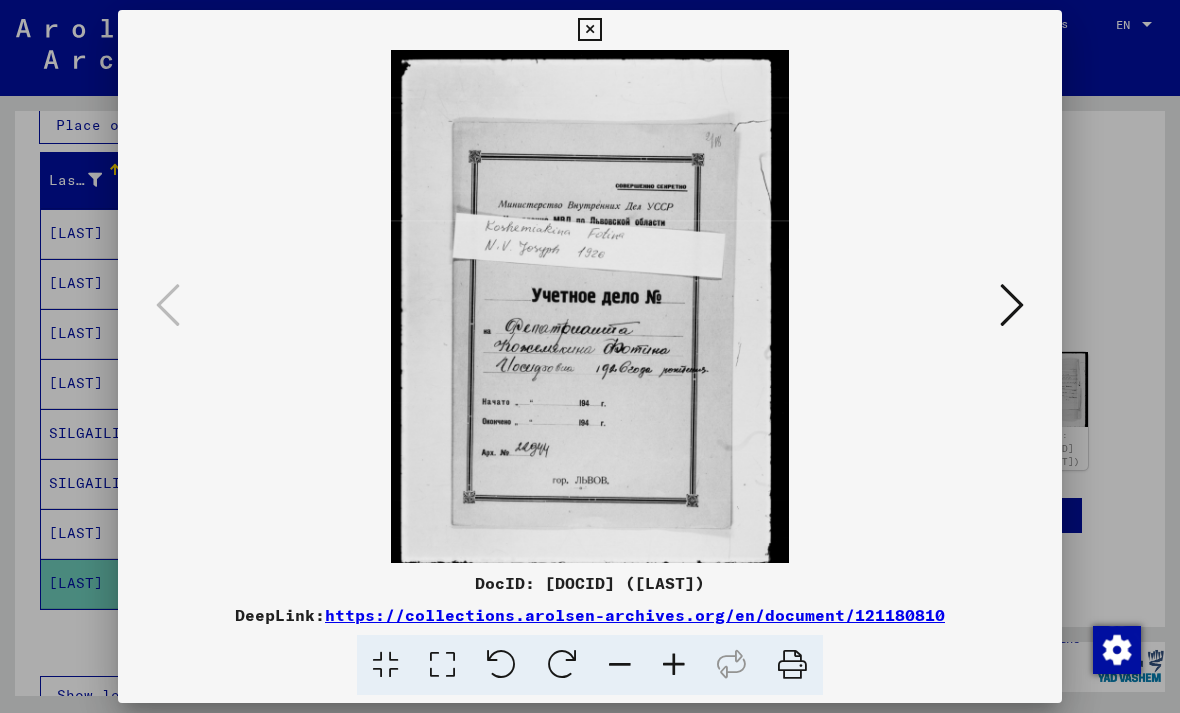 click at bounding box center (1012, 305) 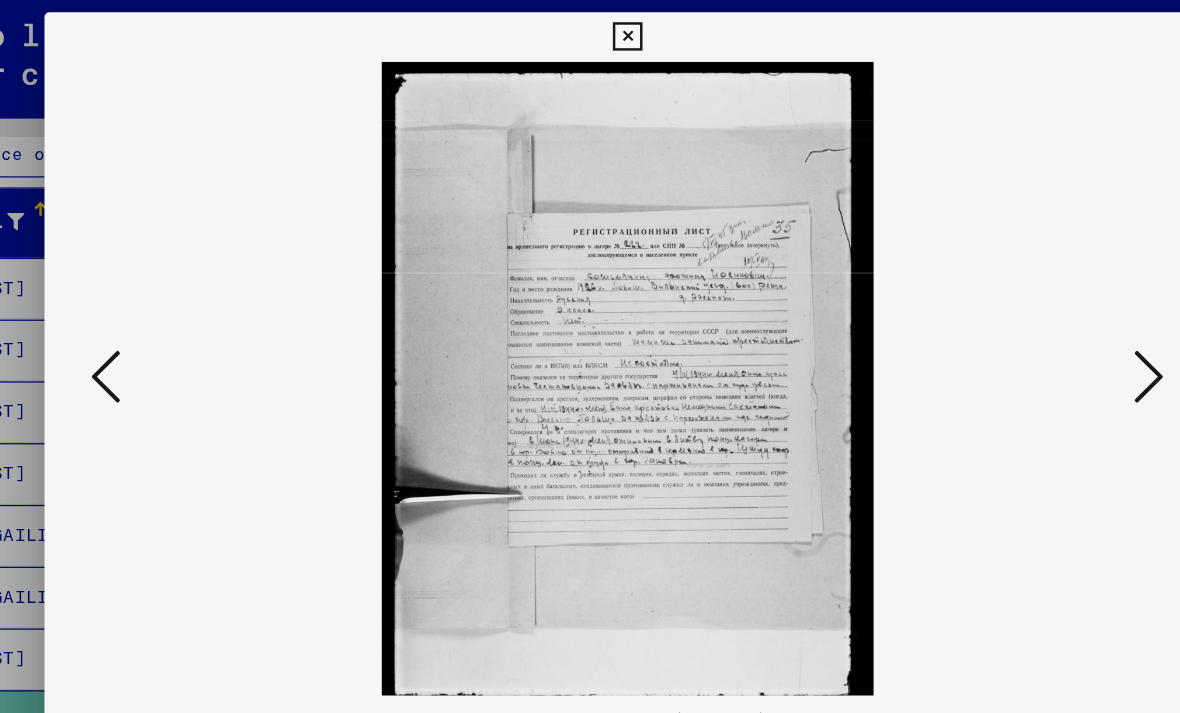 click at bounding box center [1012, 305] 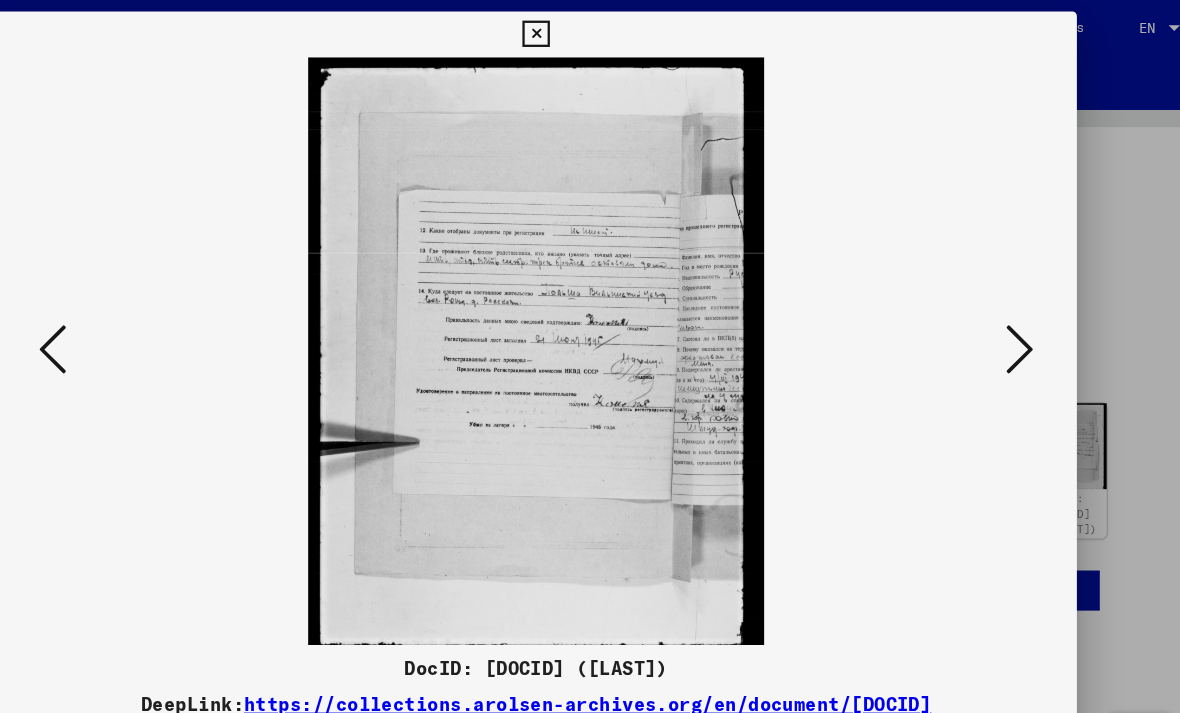 click at bounding box center [1012, 305] 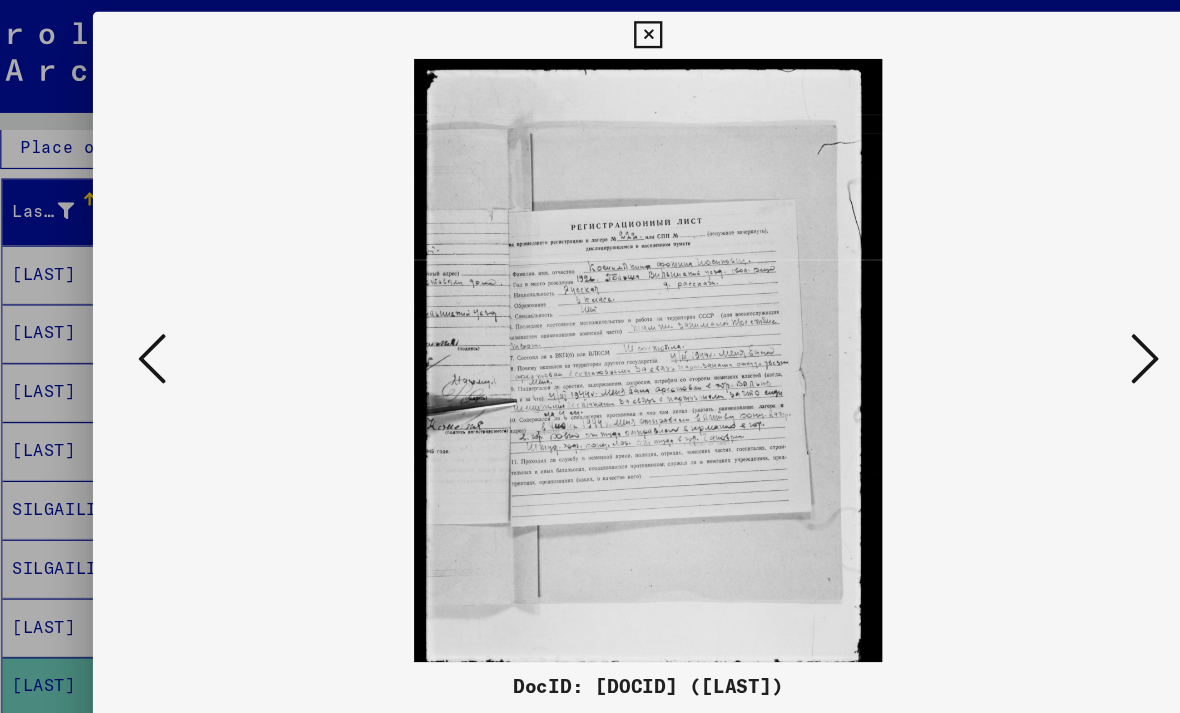 click at bounding box center (1012, 305) 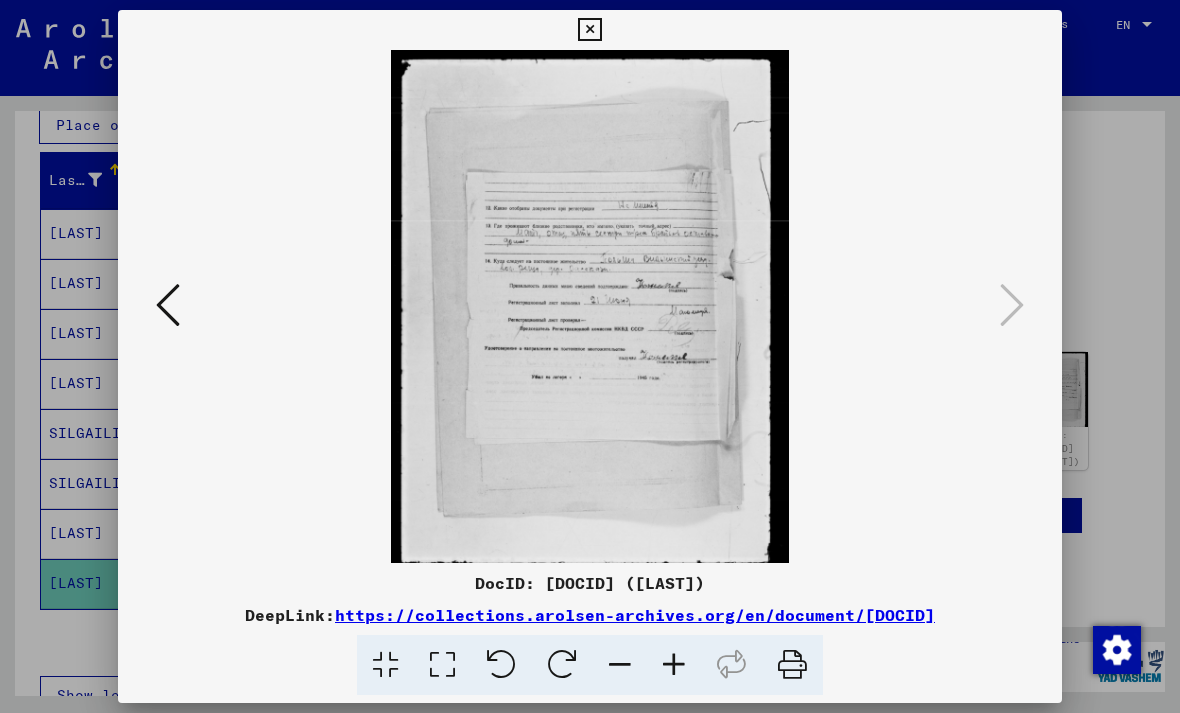 click at bounding box center [590, 306] 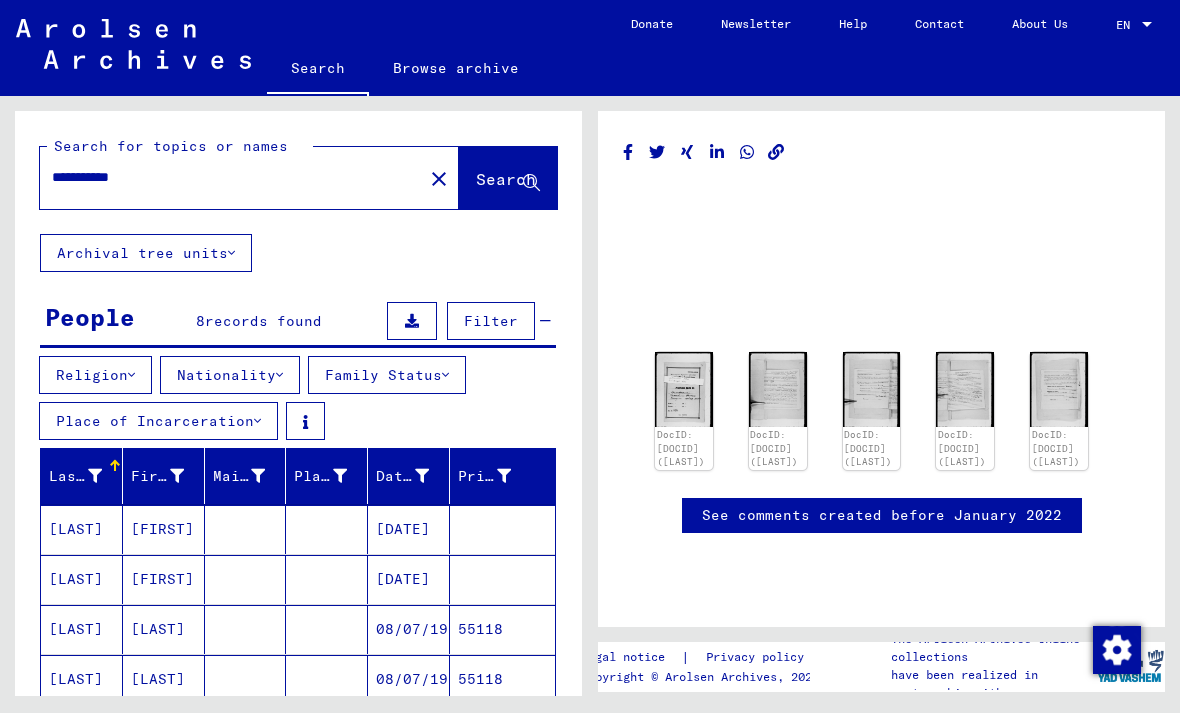 scroll, scrollTop: 0, scrollLeft: 0, axis: both 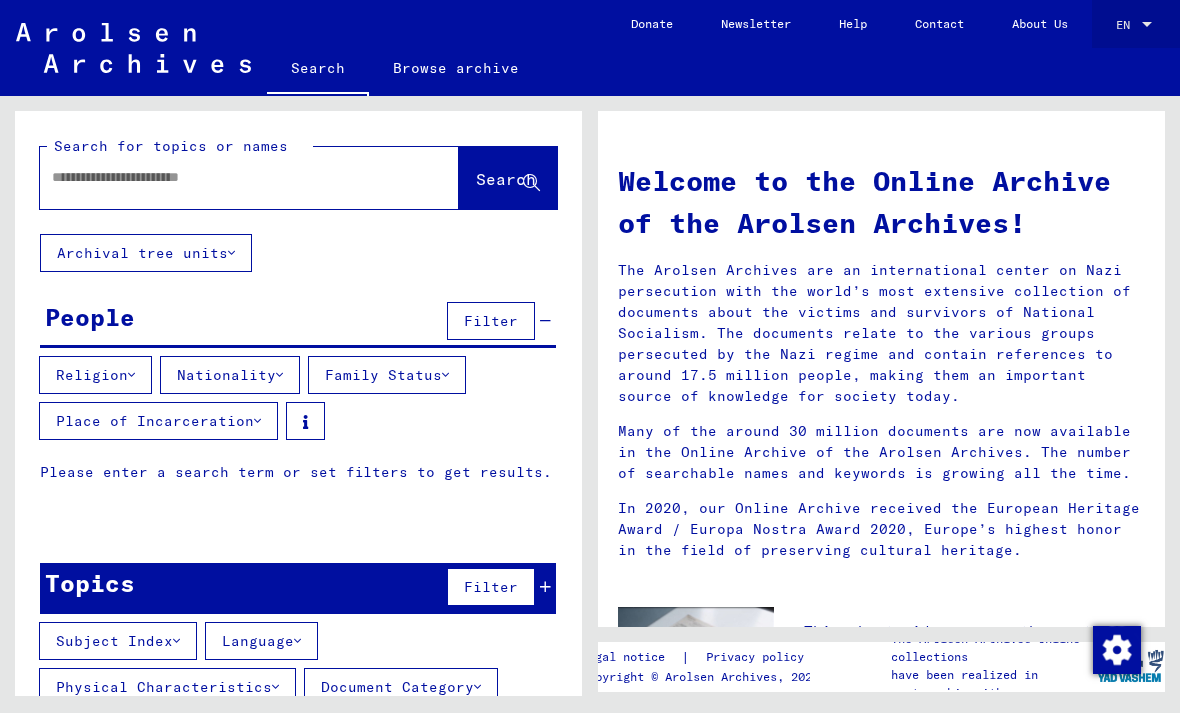 click at bounding box center (1147, 25) 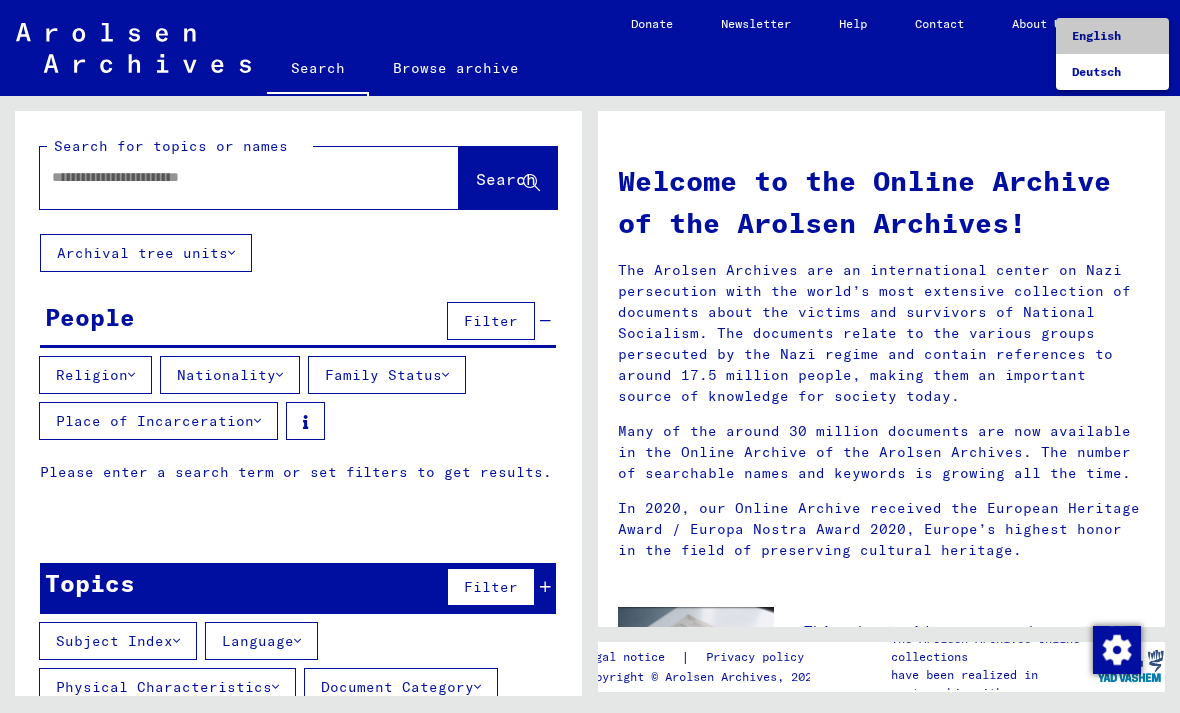 click on "English" at bounding box center (1096, 35) 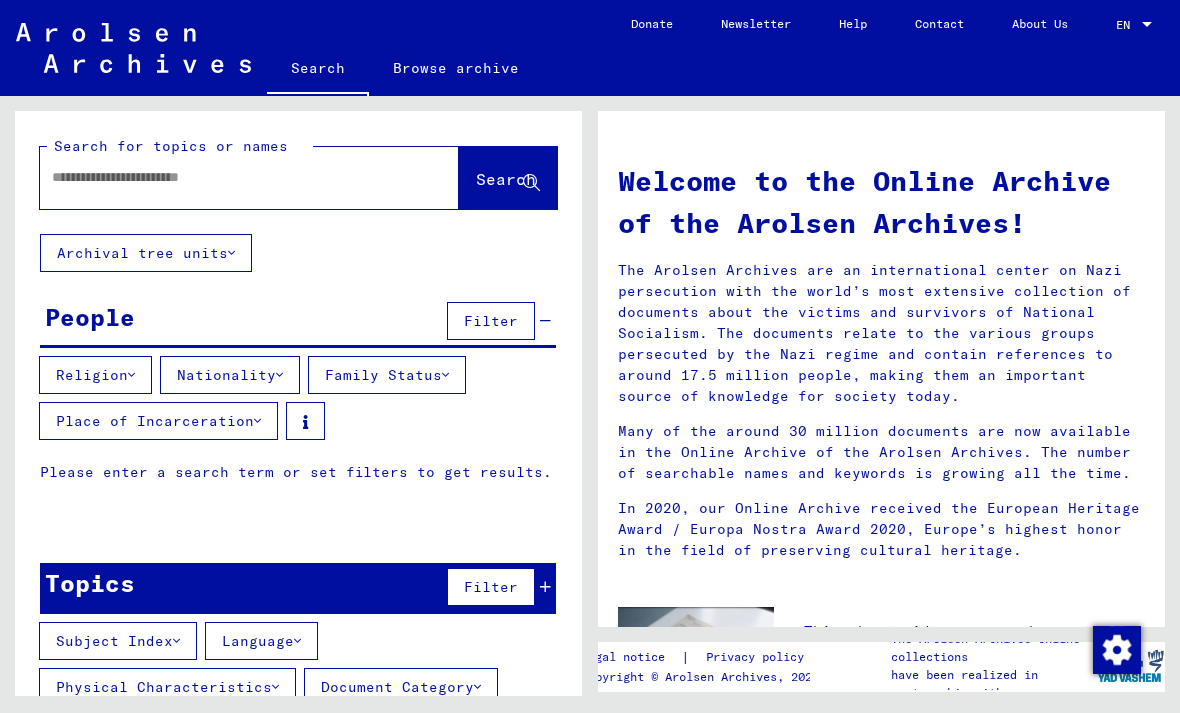 click at bounding box center [225, 177] 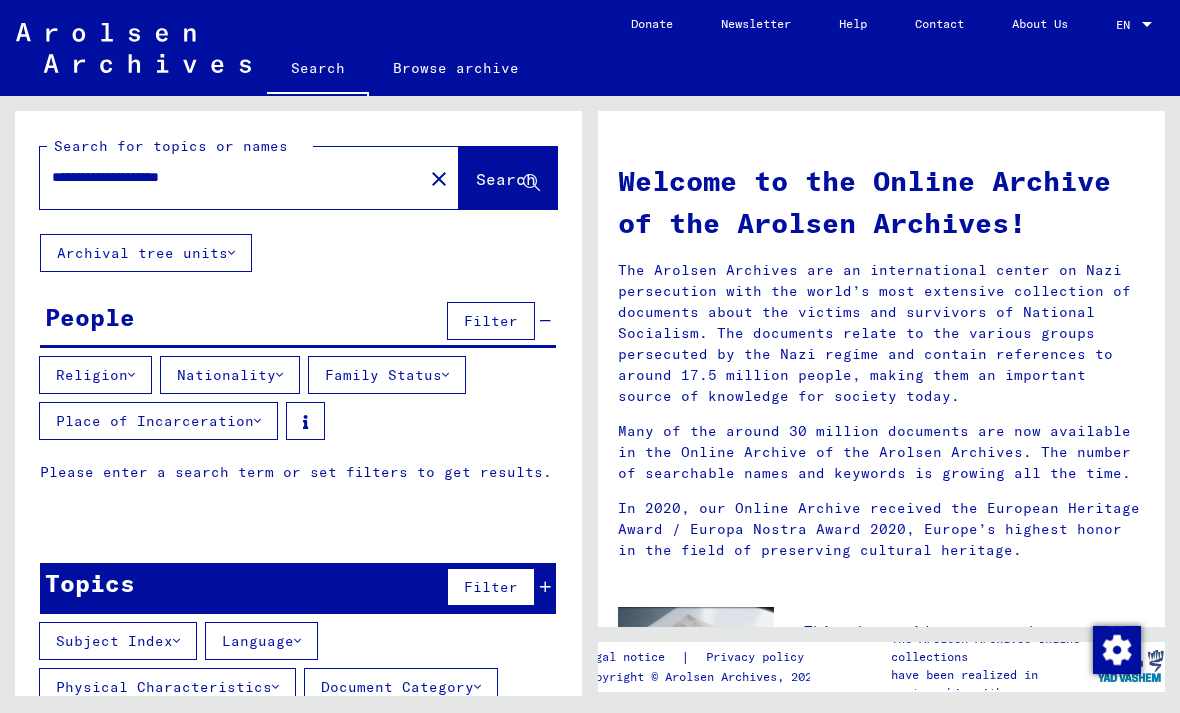 click 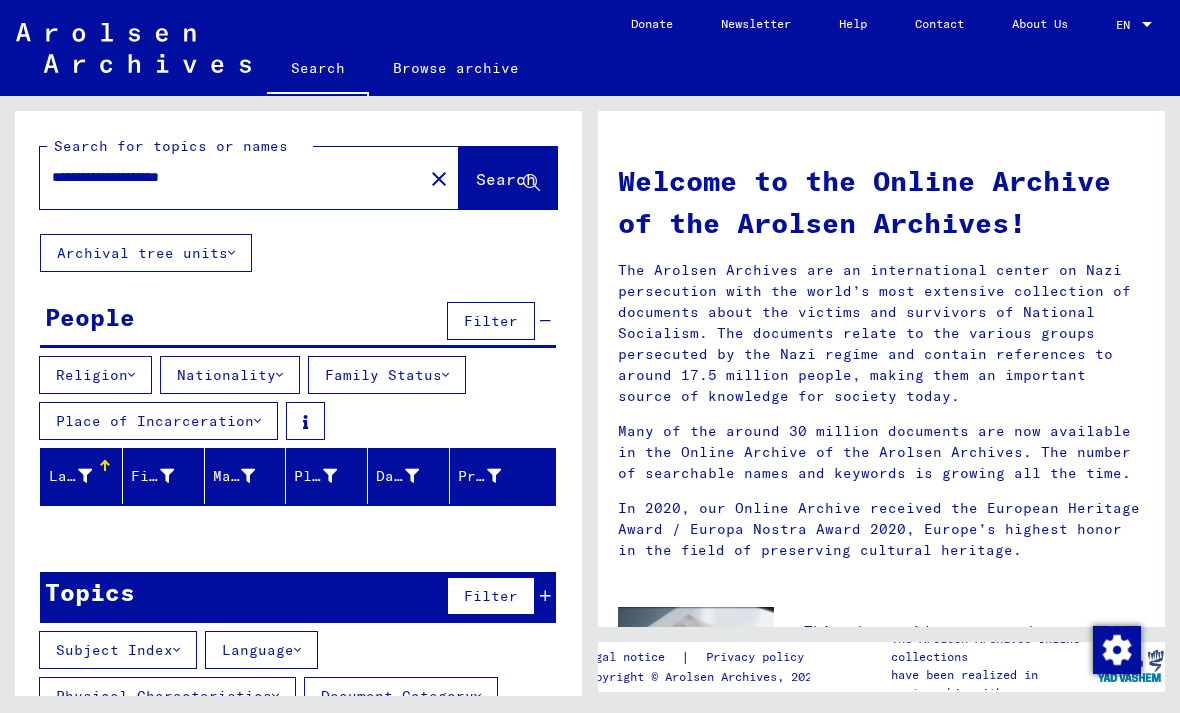 scroll, scrollTop: 0, scrollLeft: 0, axis: both 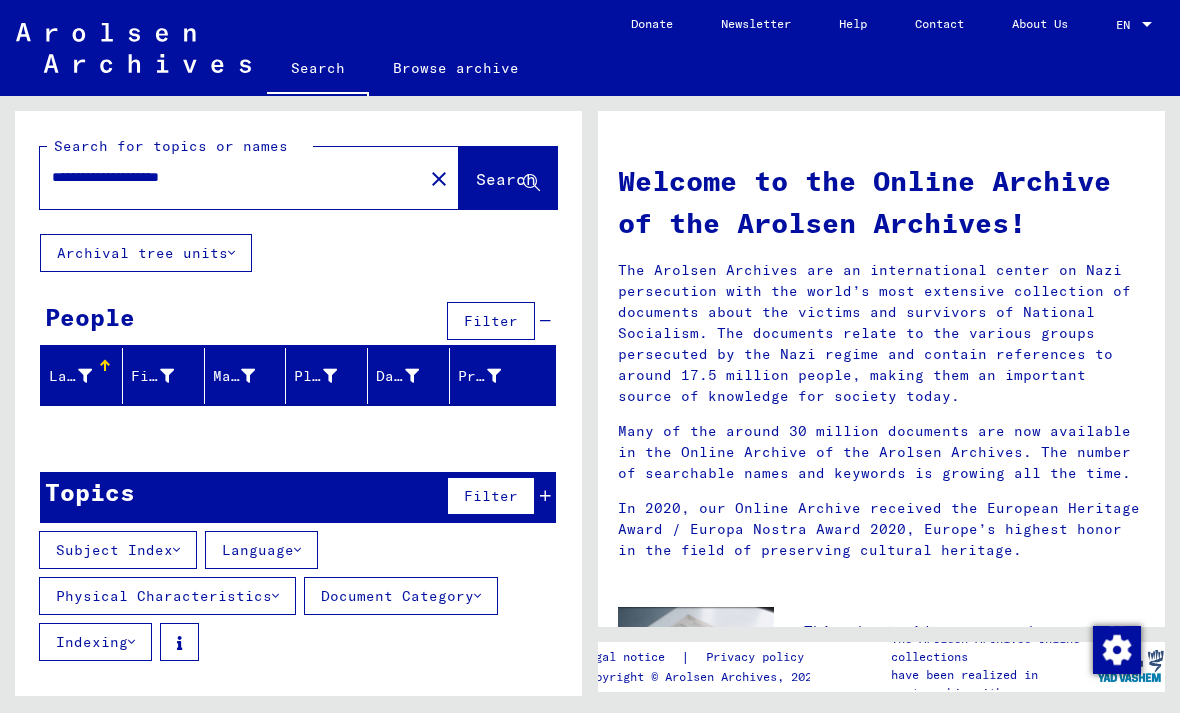 click on "Subject Index" at bounding box center [118, 550] 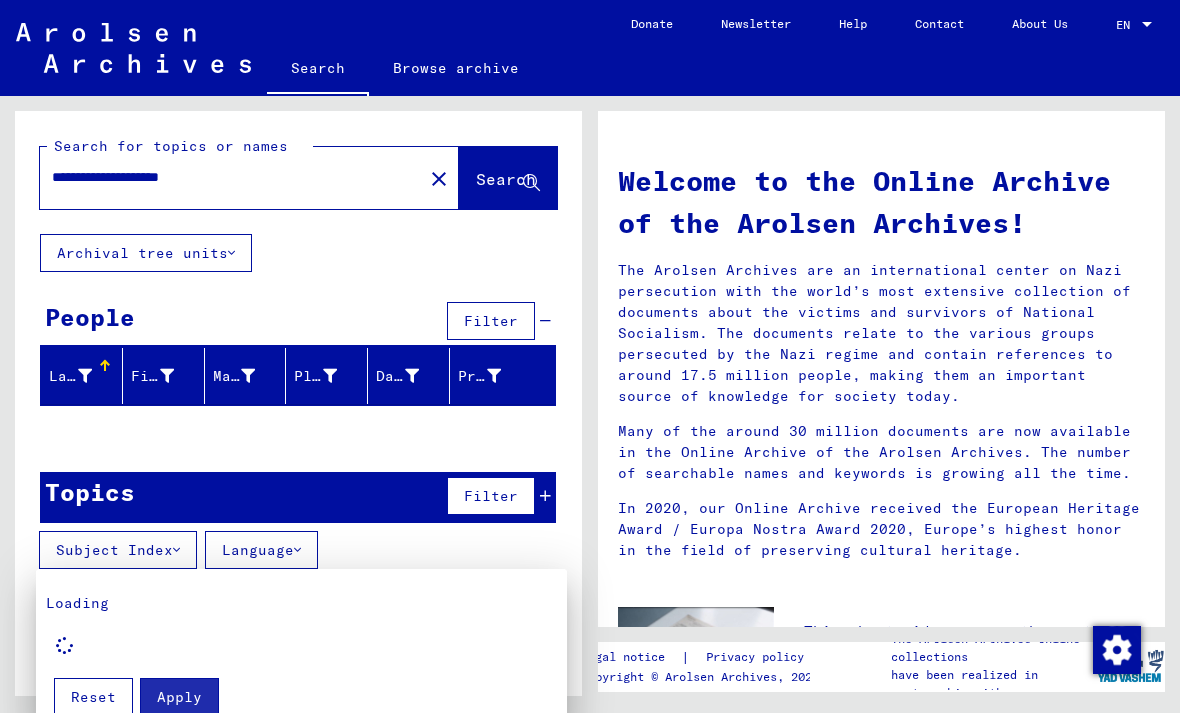 click at bounding box center (590, 356) 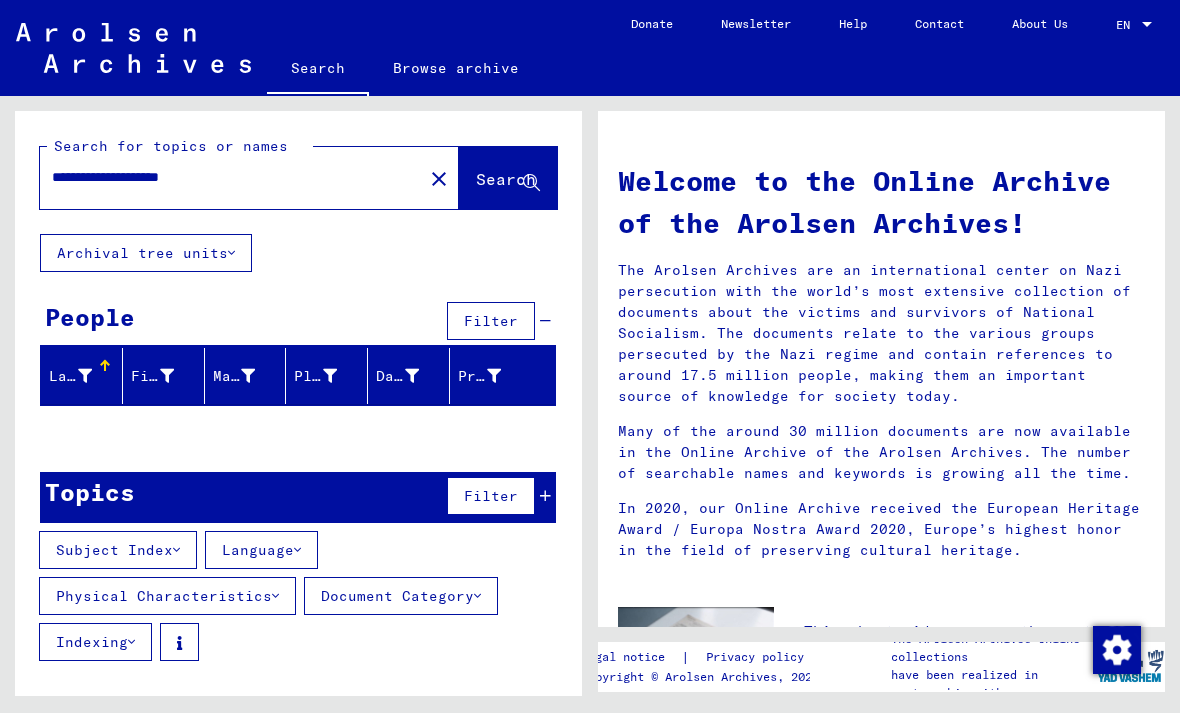 click 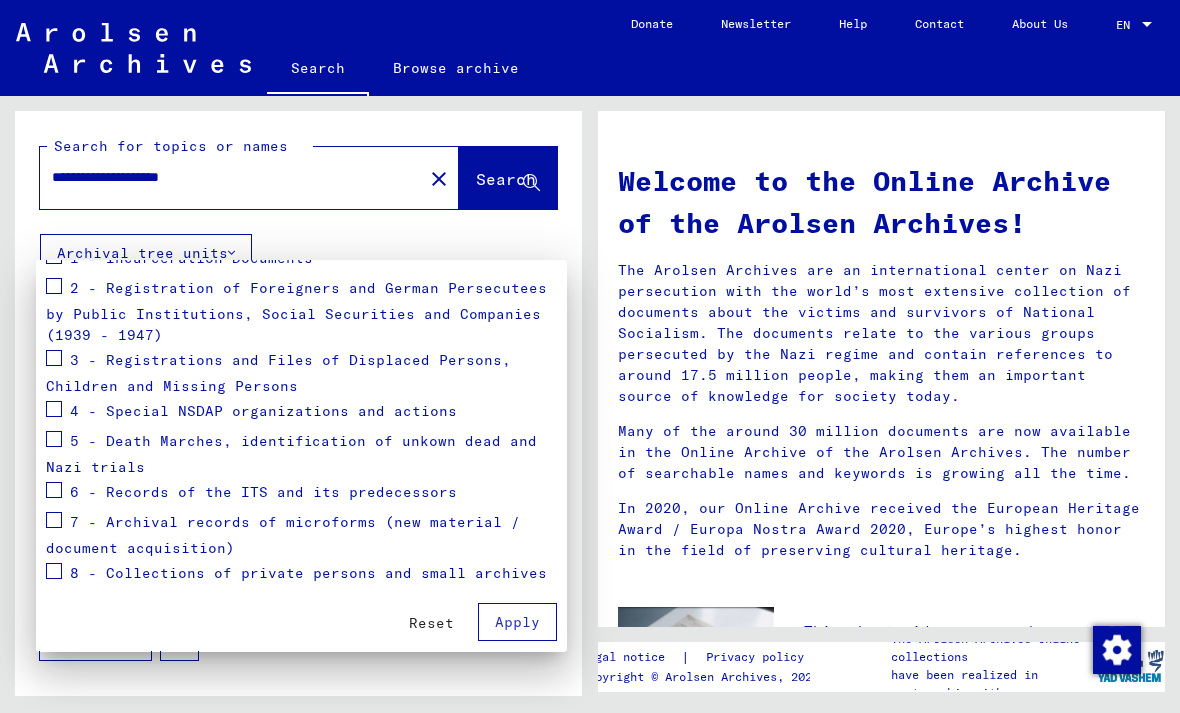scroll, scrollTop: 296, scrollLeft: 0, axis: vertical 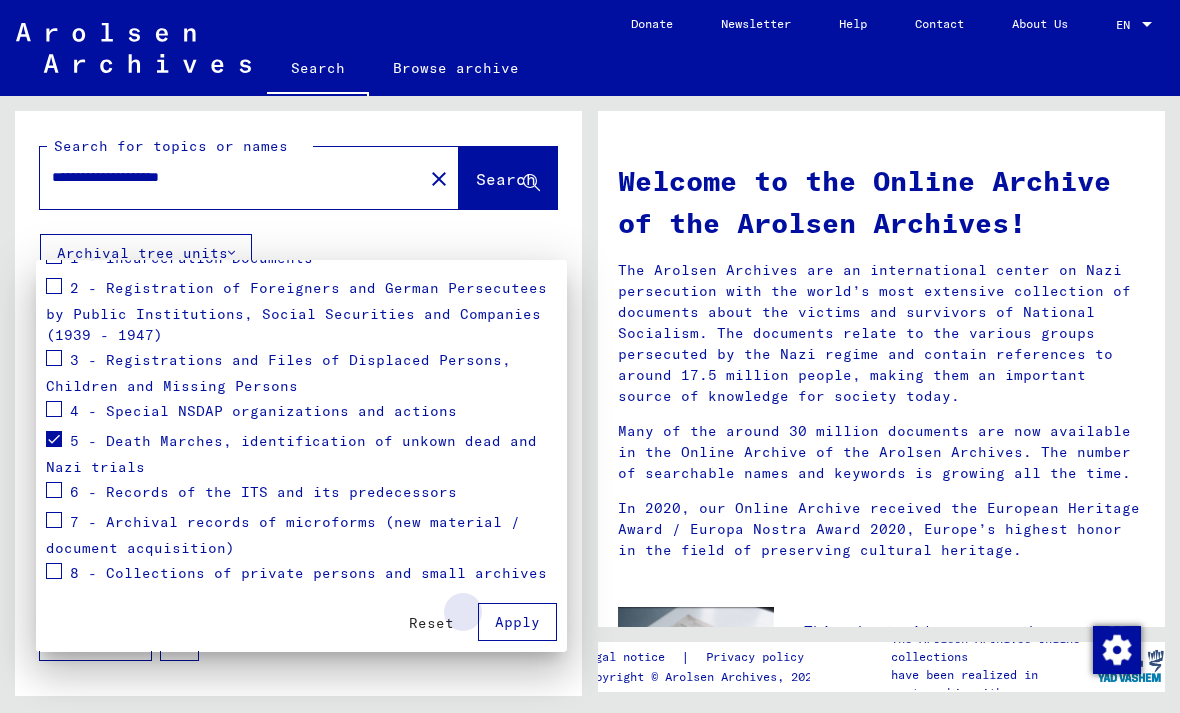 click on "Apply" at bounding box center [517, 622] 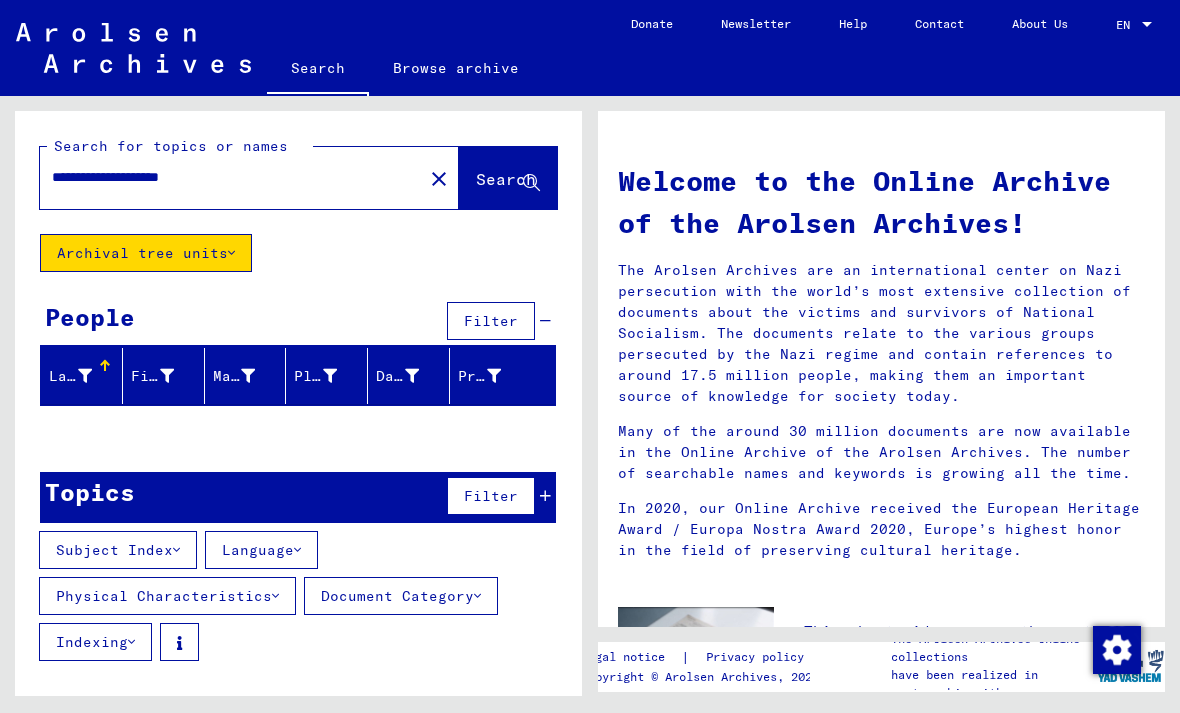 click on "**********" at bounding box center [225, 177] 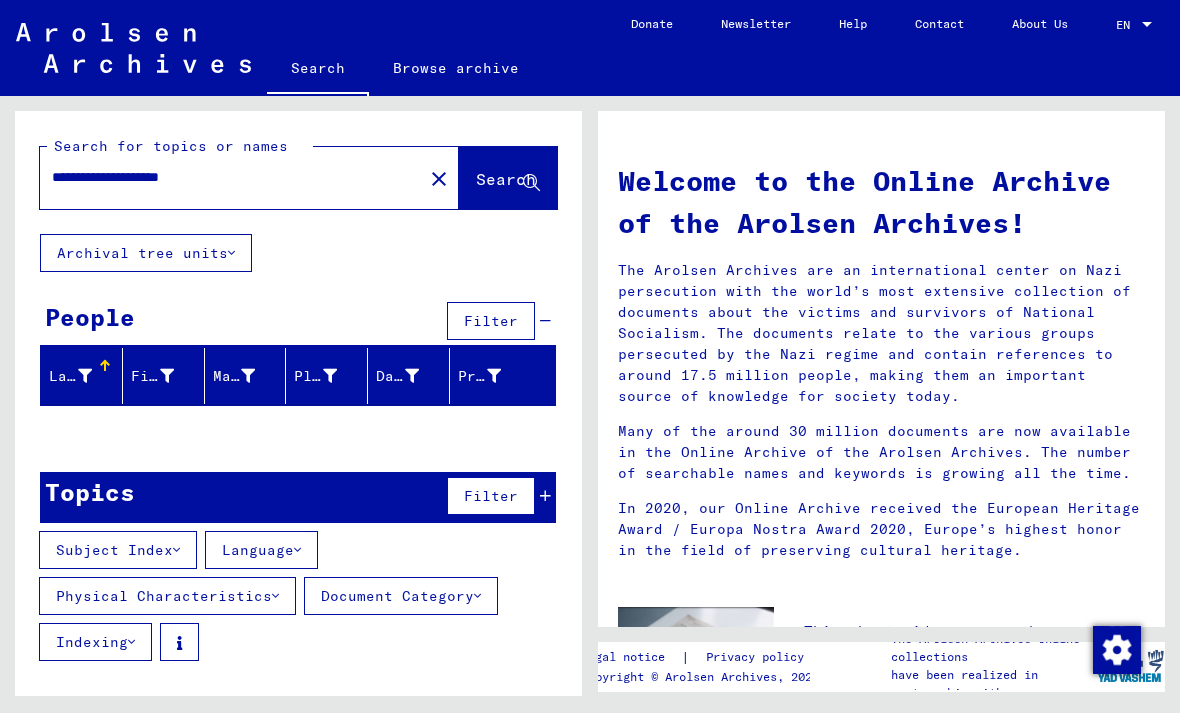 scroll, scrollTop: 0, scrollLeft: 0, axis: both 